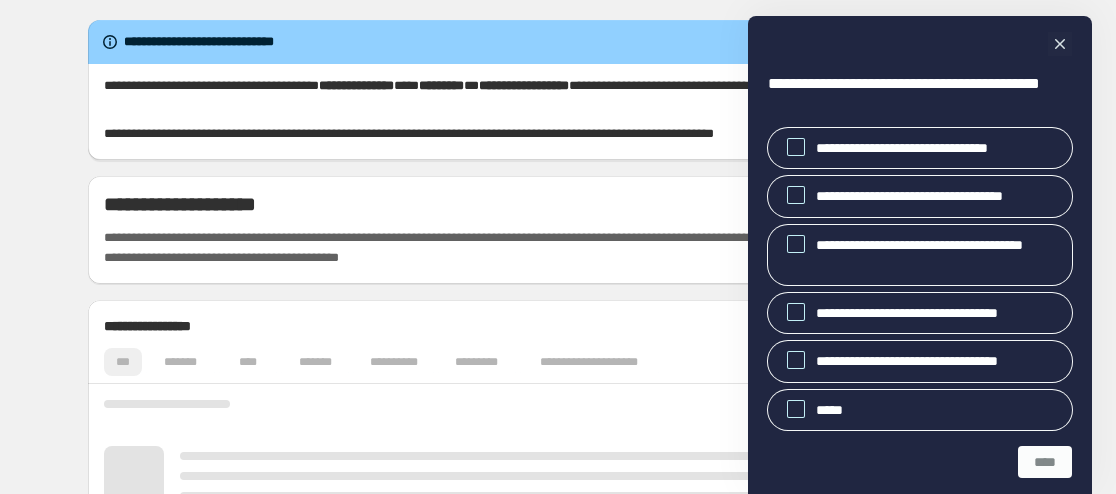 scroll, scrollTop: 0, scrollLeft: 0, axis: both 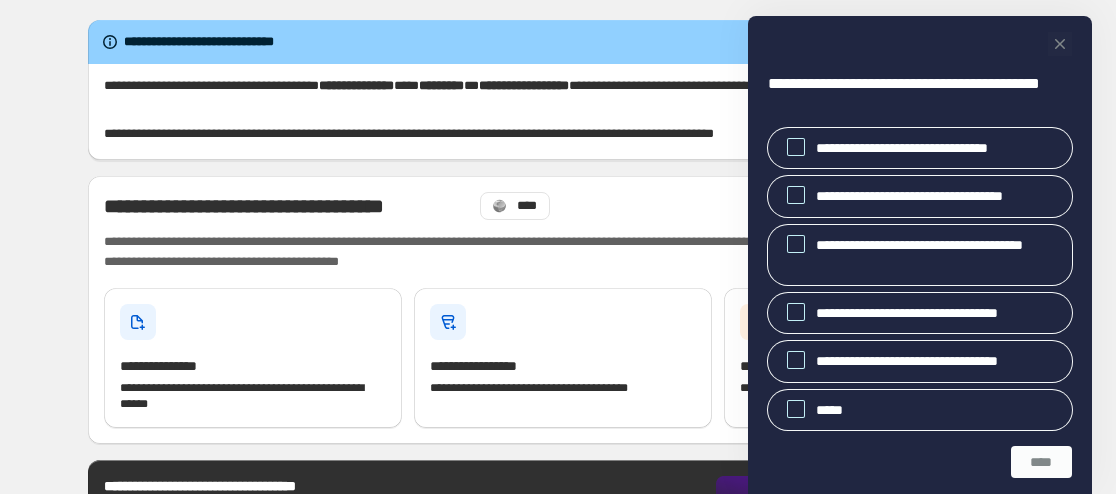 click 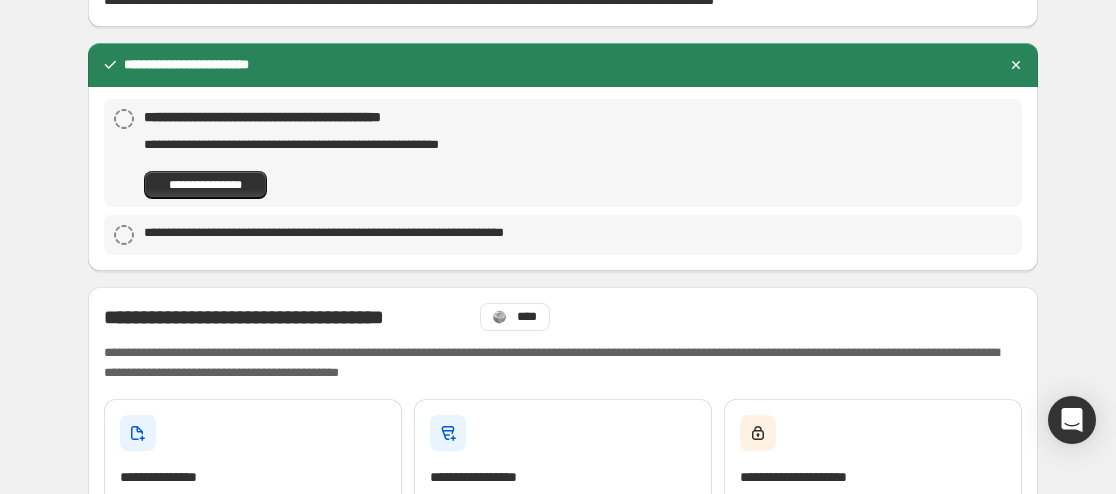 scroll, scrollTop: 100, scrollLeft: 0, axis: vertical 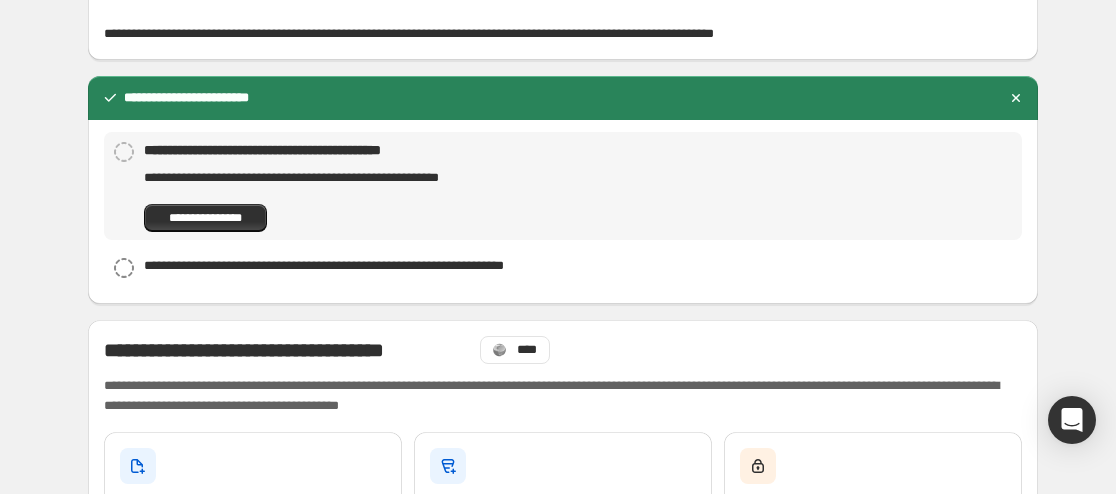 click 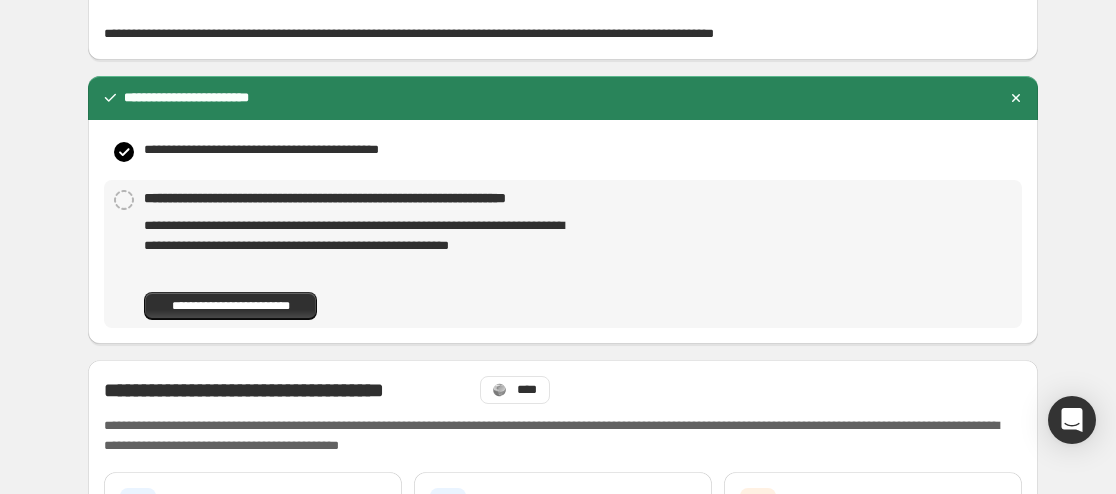 click 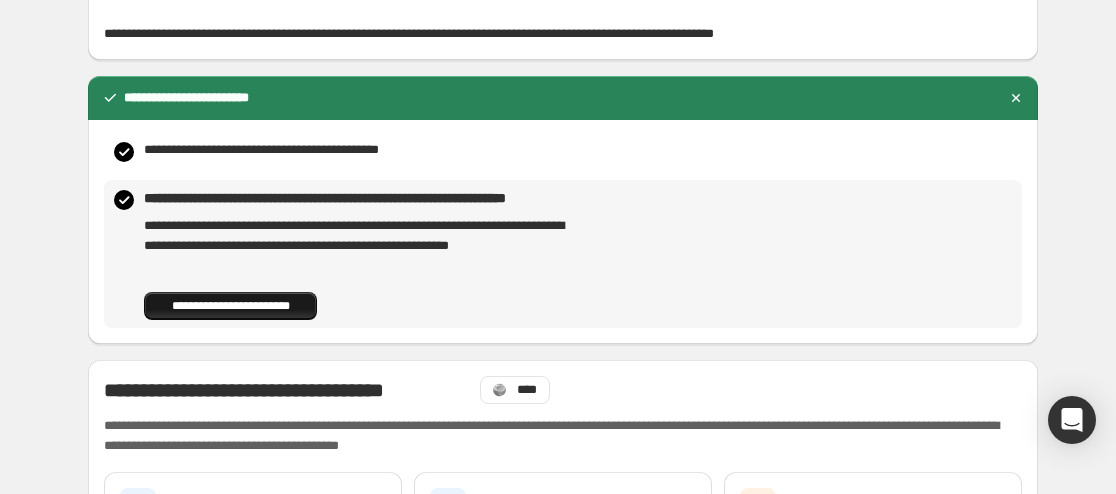 click on "**********" at bounding box center (230, 306) 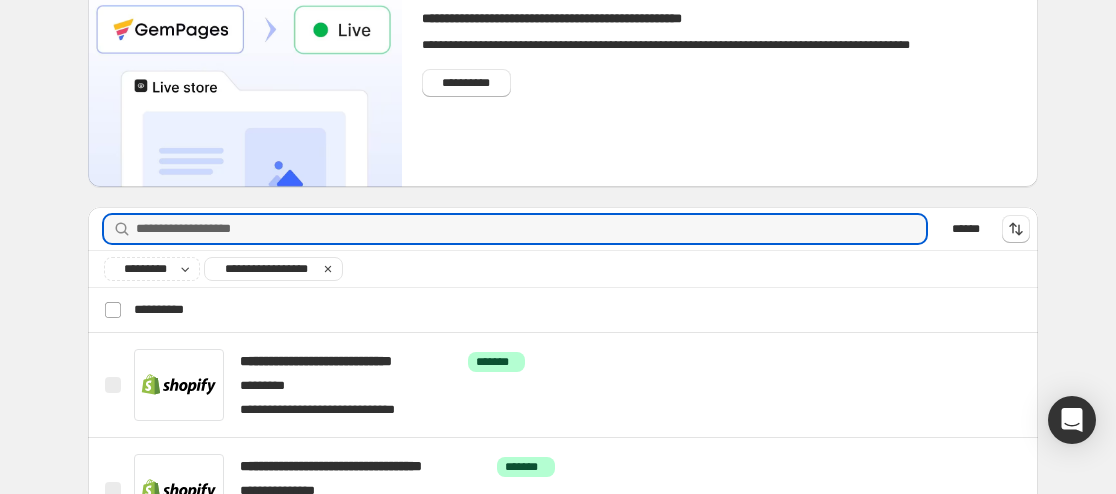 scroll, scrollTop: 0, scrollLeft: 0, axis: both 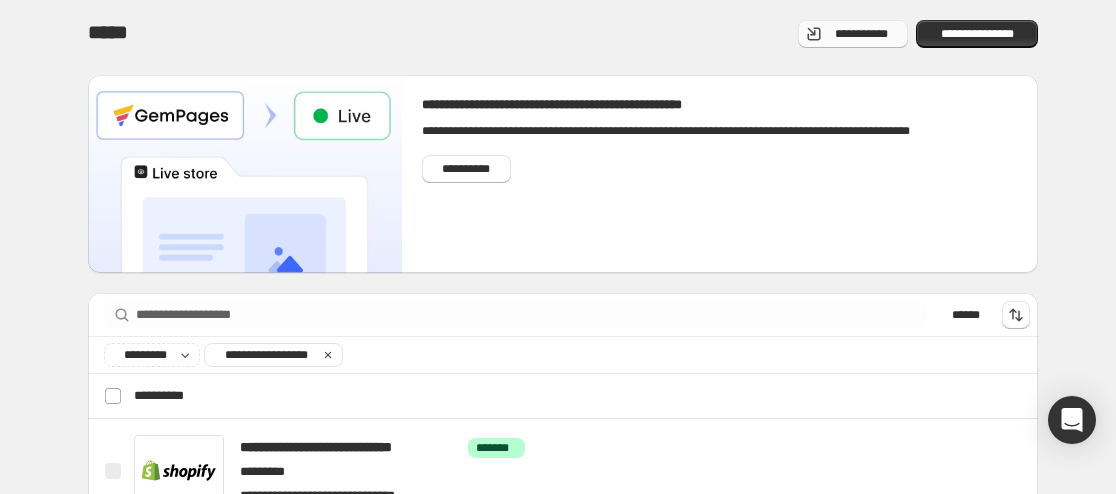 click on "**********" at bounding box center (861, 34) 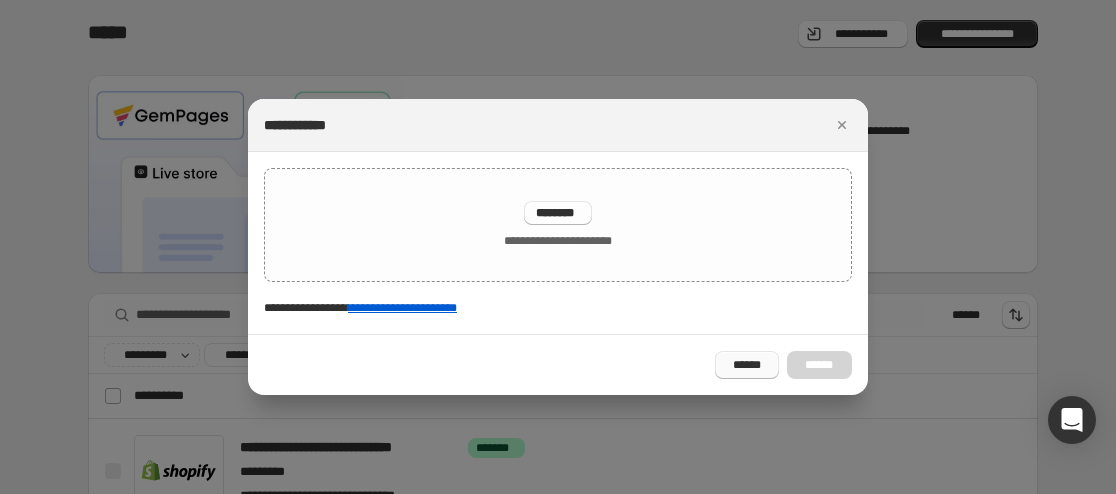 click on "******" at bounding box center [747, 365] 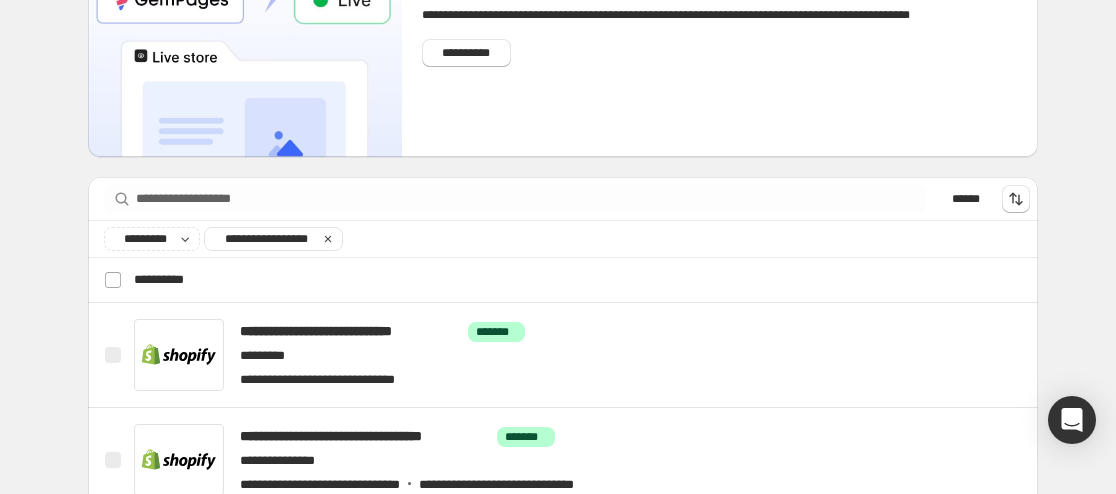 scroll, scrollTop: 0, scrollLeft: 0, axis: both 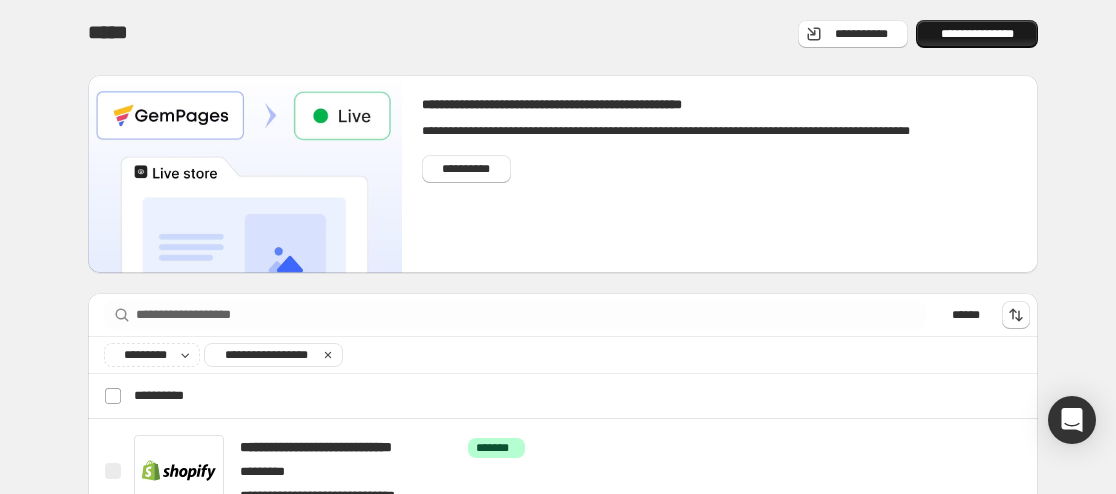 click on "**********" at bounding box center [977, 34] 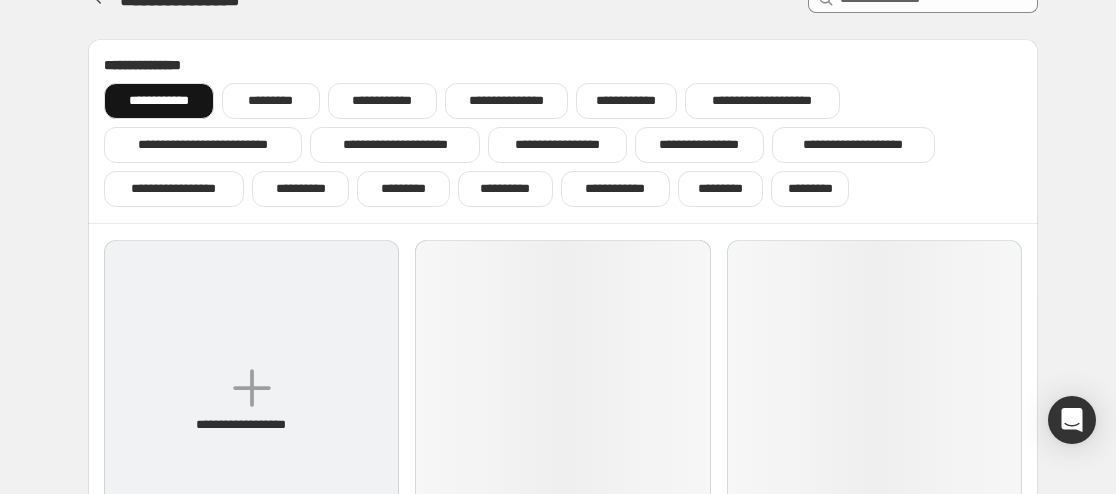 scroll, scrollTop: 0, scrollLeft: 0, axis: both 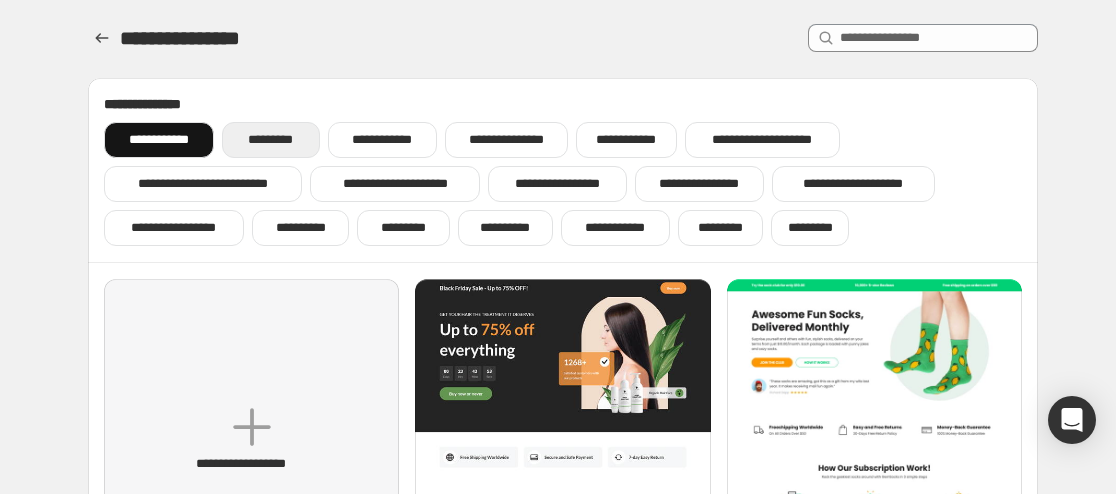 click on "*********" at bounding box center [270, 140] 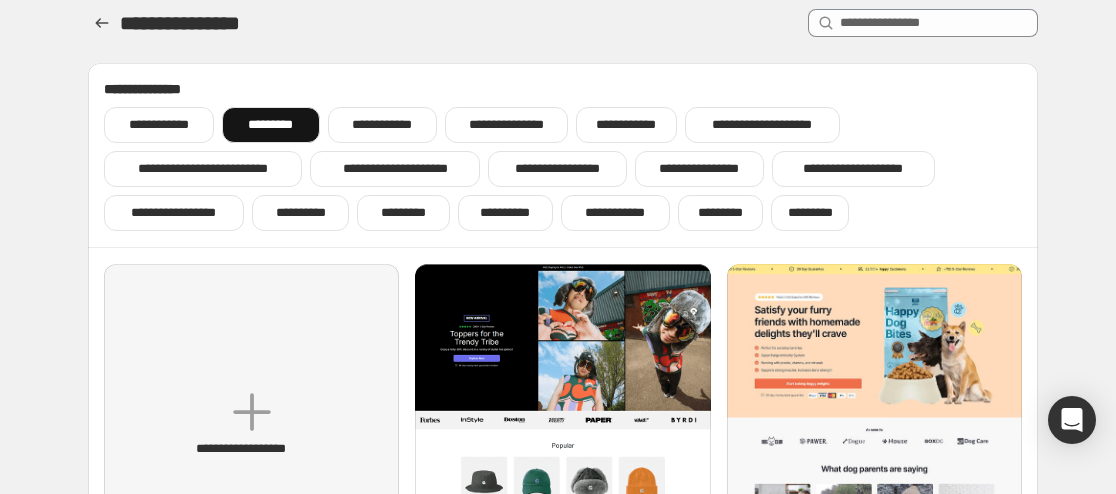 scroll, scrollTop: 0, scrollLeft: 0, axis: both 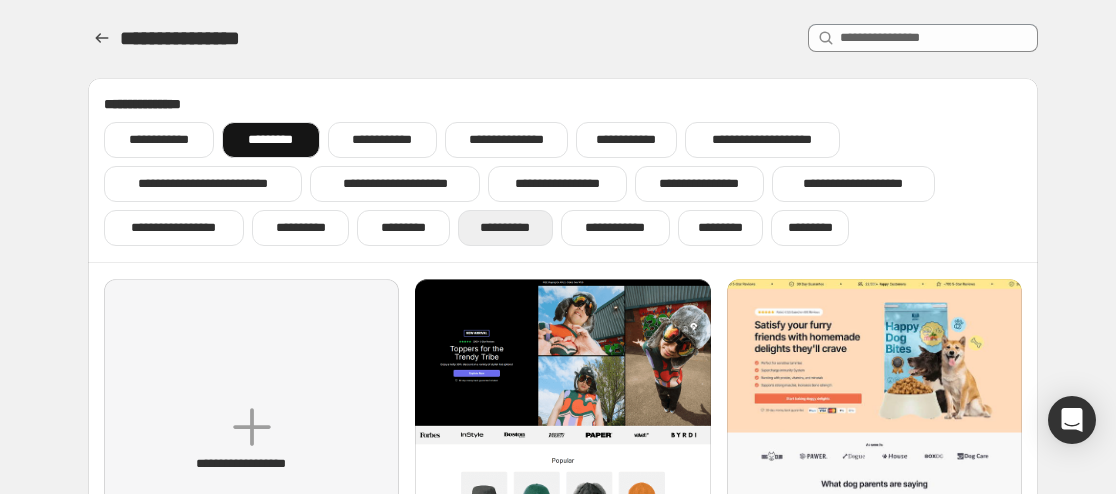 click on "**********" at bounding box center [505, 228] 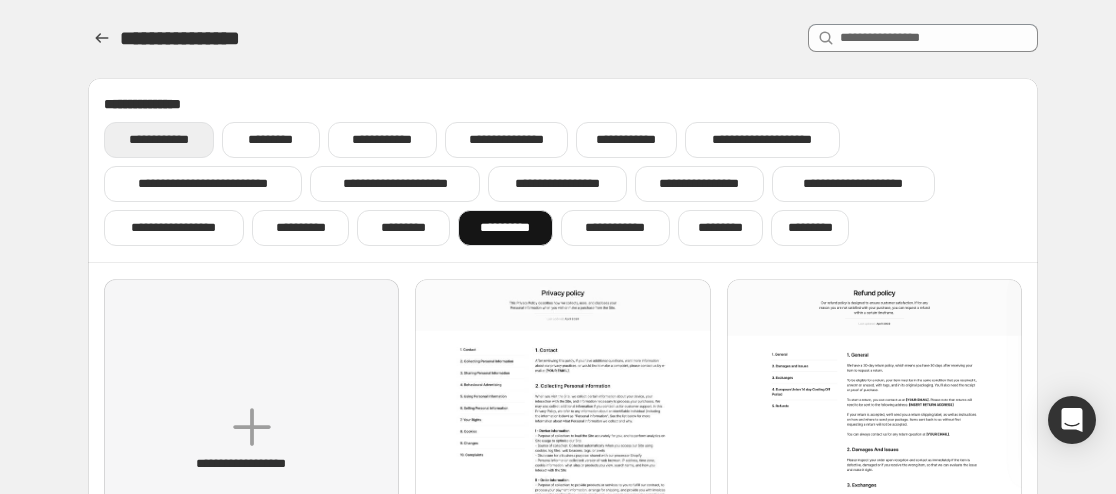 click on "**********" at bounding box center (159, 140) 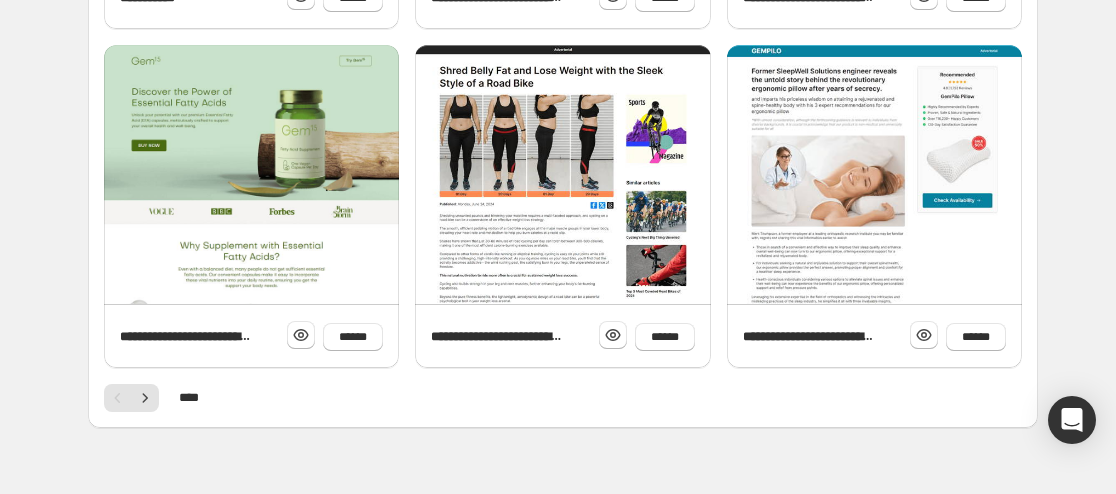 scroll, scrollTop: 946, scrollLeft: 0, axis: vertical 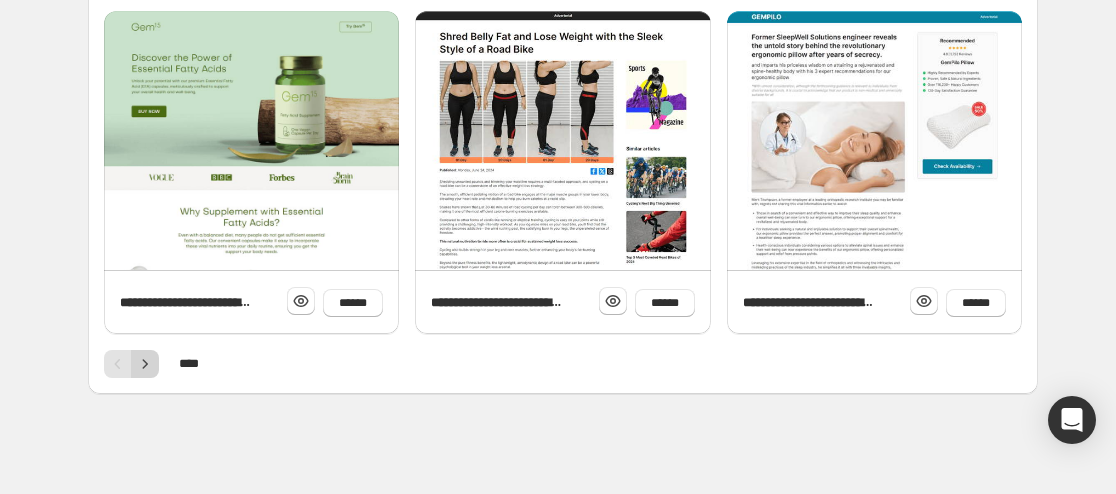 click 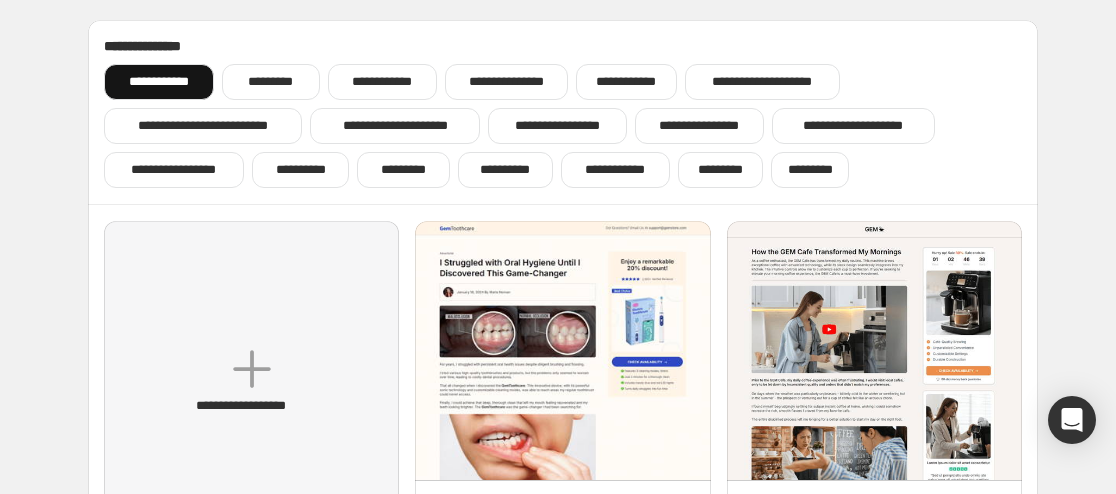scroll, scrollTop: 0, scrollLeft: 0, axis: both 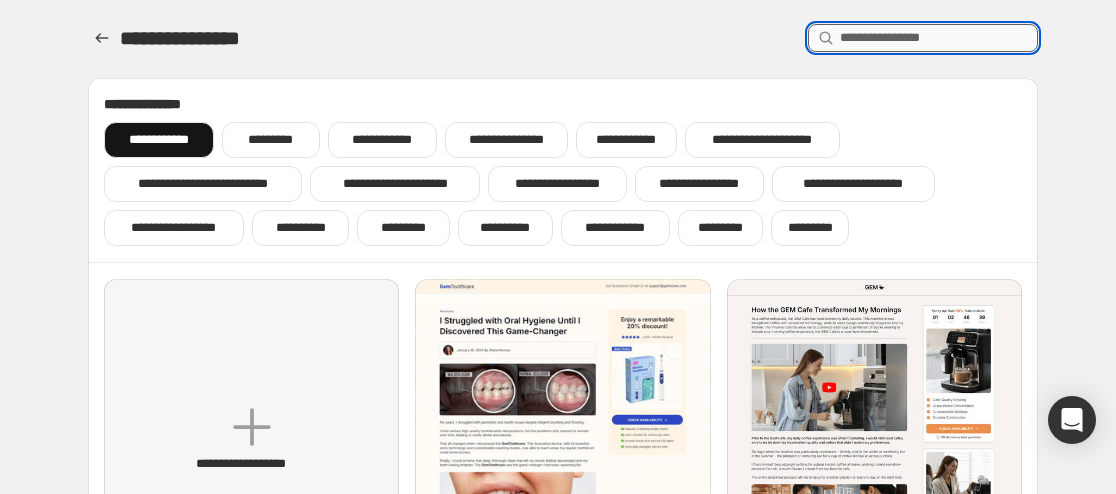 click at bounding box center (939, 38) 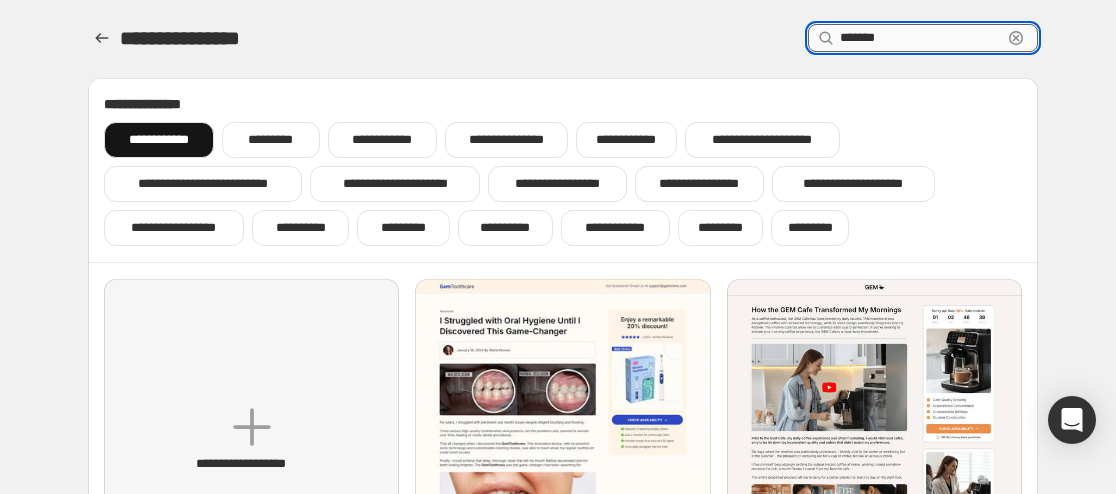 type on "*******" 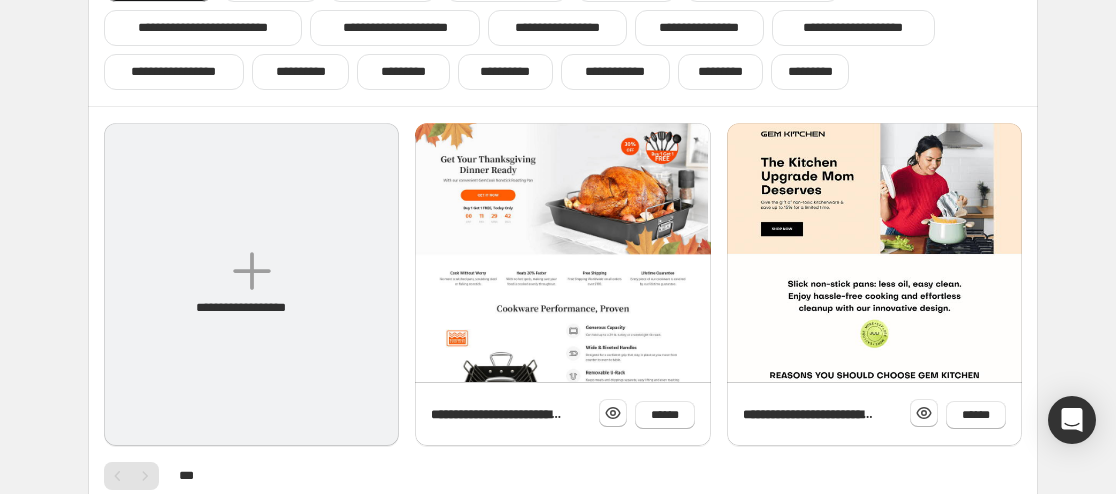 scroll, scrollTop: 0, scrollLeft: 0, axis: both 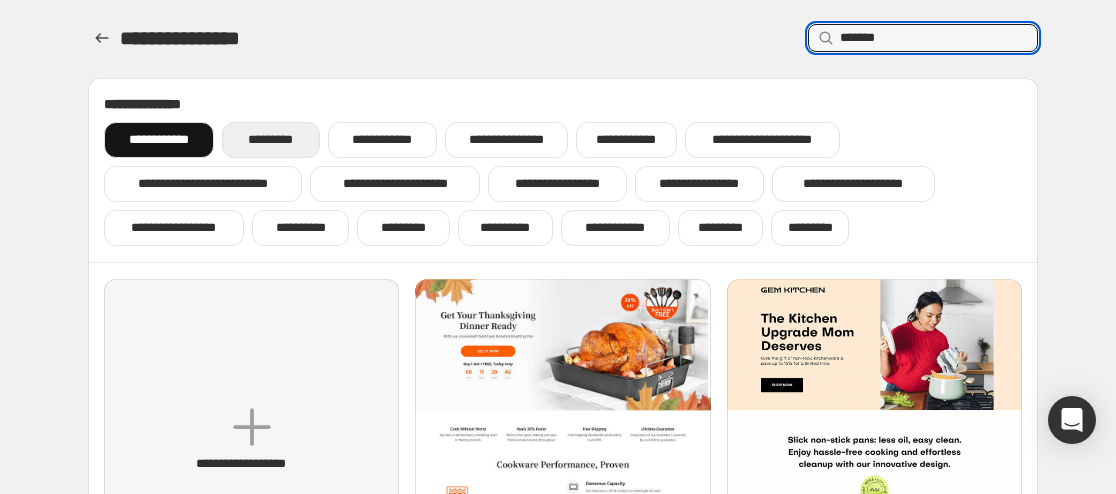 click on "*********" at bounding box center [270, 140] 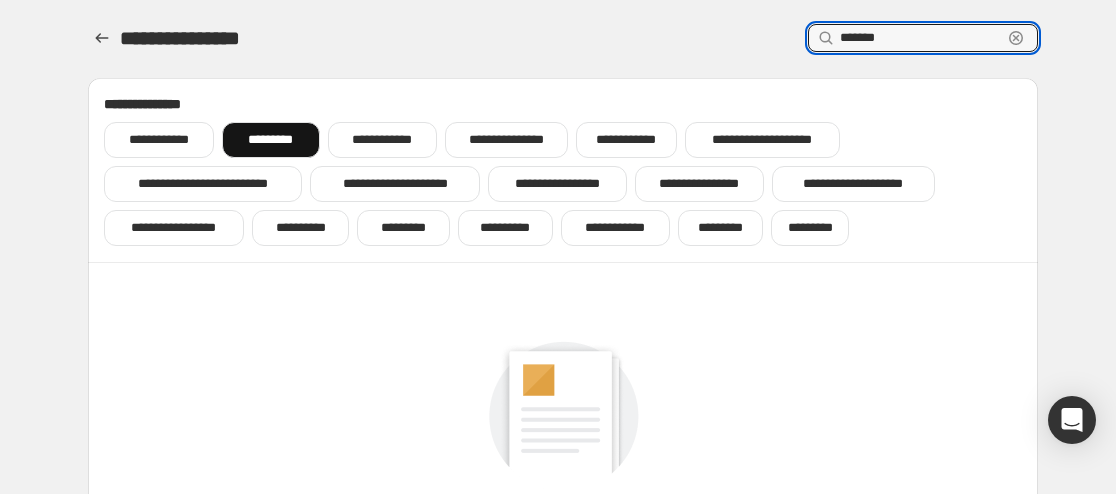 drag, startPoint x: 926, startPoint y: 43, endPoint x: 745, endPoint y: 30, distance: 181.46625 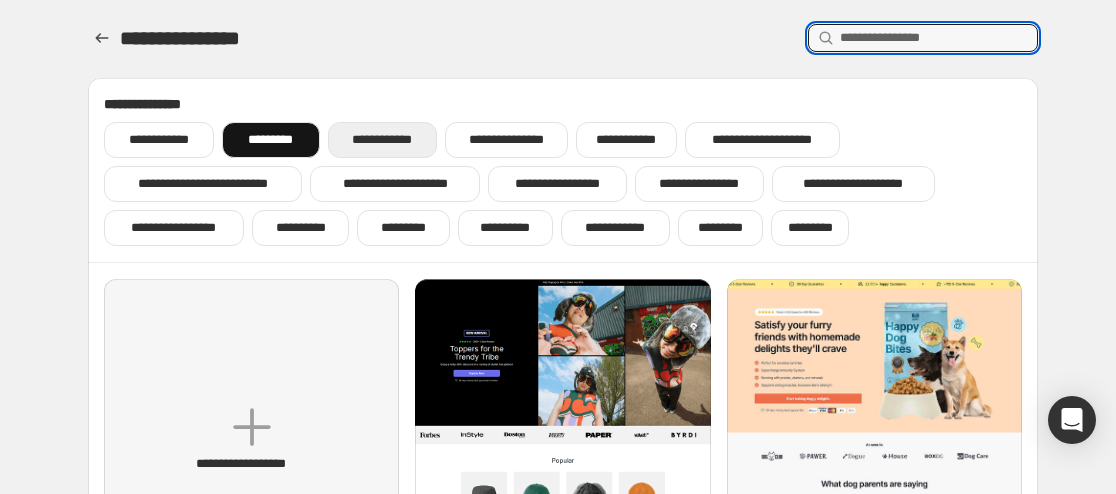 click on "**********" at bounding box center (382, 140) 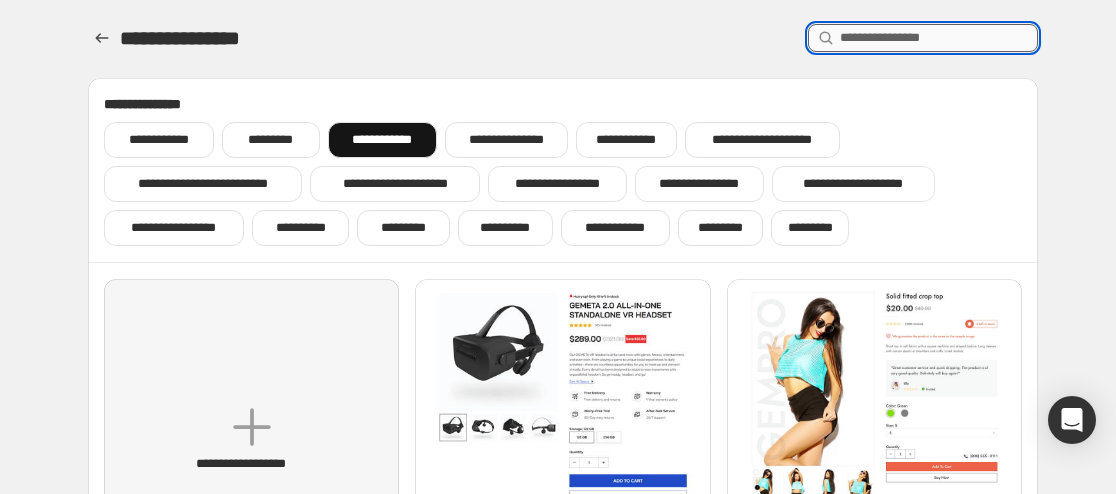 click at bounding box center (939, 38) 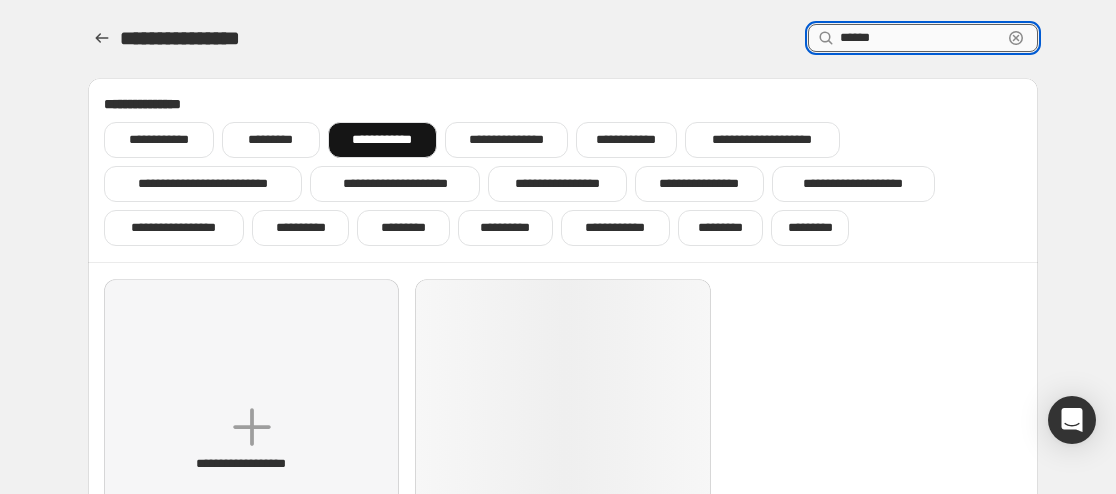 type on "*******" 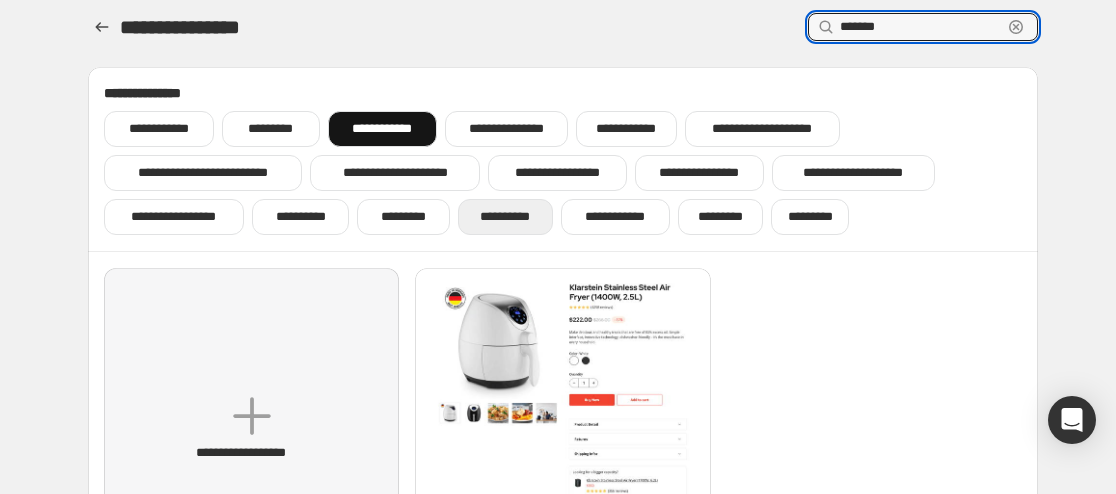 scroll, scrollTop: 0, scrollLeft: 0, axis: both 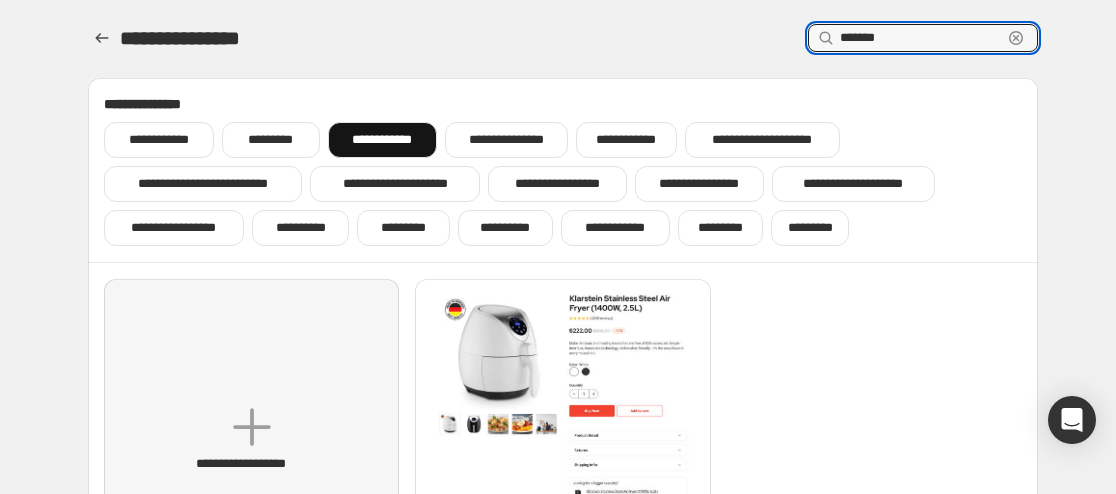 drag, startPoint x: 897, startPoint y: 43, endPoint x: 810, endPoint y: 38, distance: 87.14356 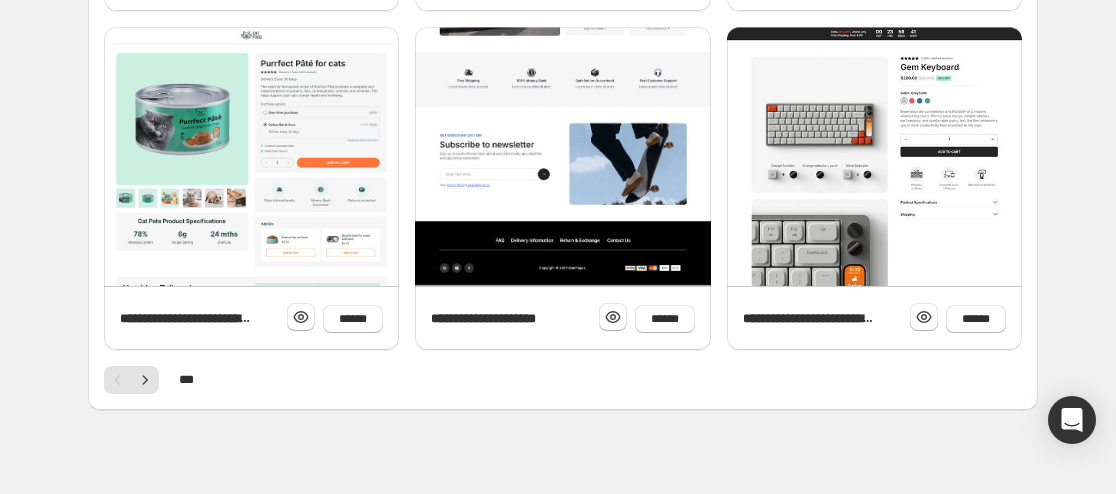 scroll, scrollTop: 946, scrollLeft: 0, axis: vertical 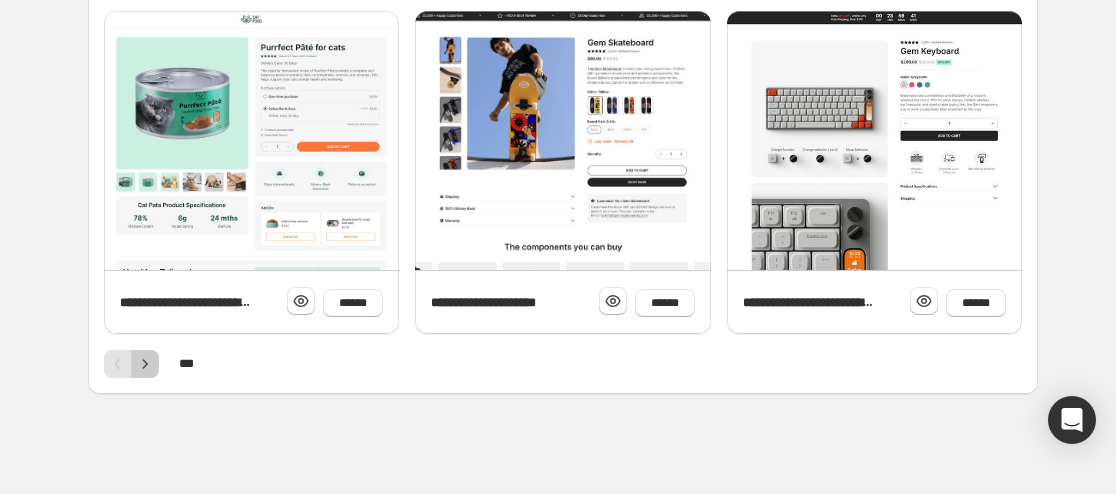 click 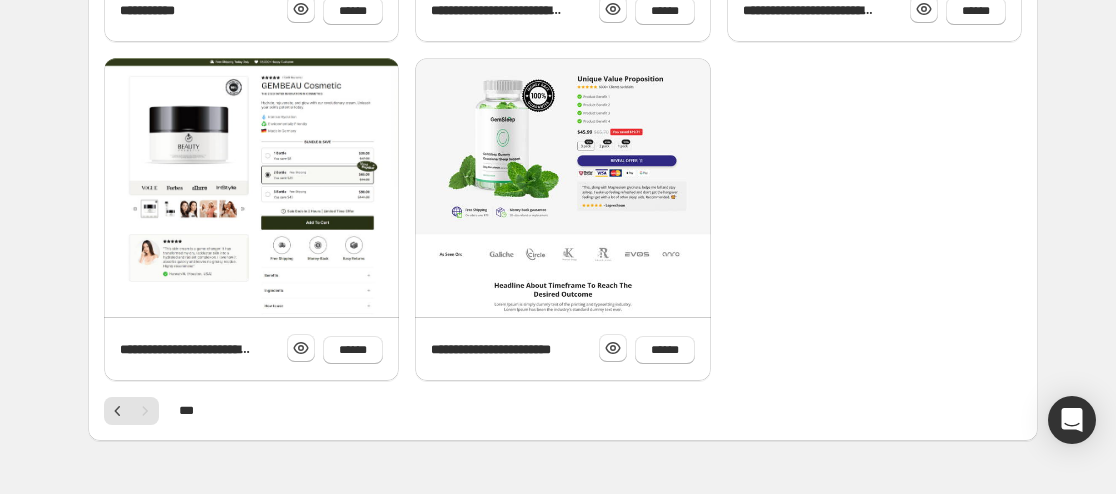 scroll, scrollTop: 900, scrollLeft: 0, axis: vertical 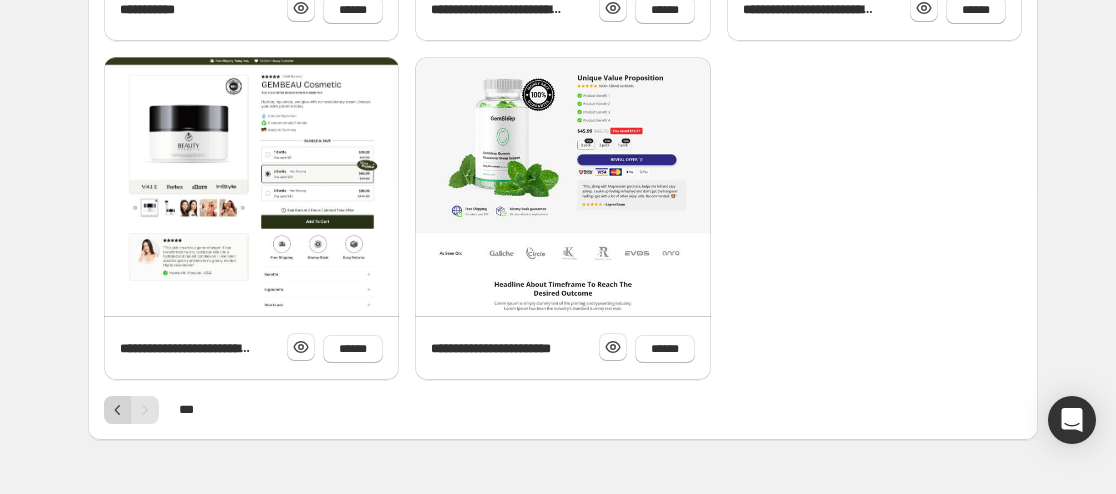 click 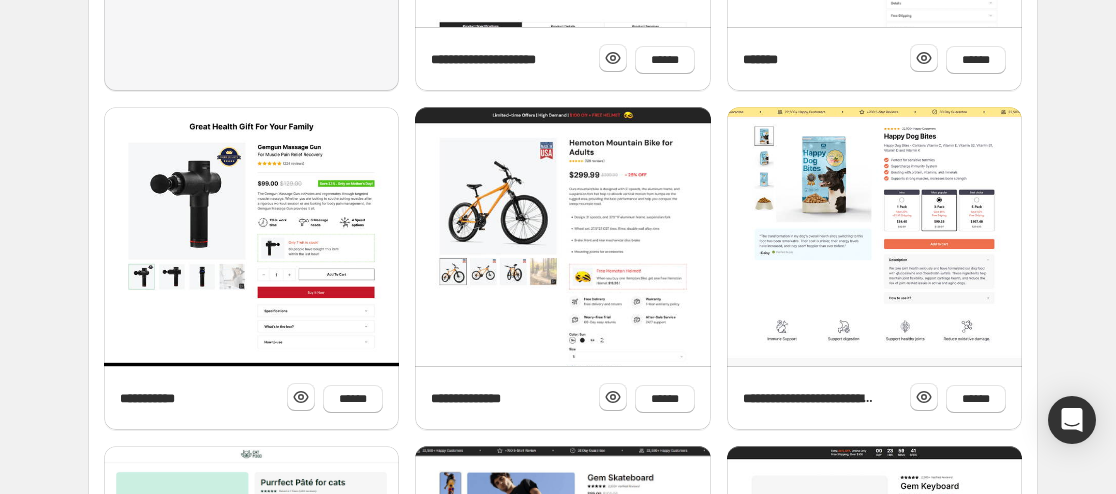 scroll, scrollTop: 546, scrollLeft: 0, axis: vertical 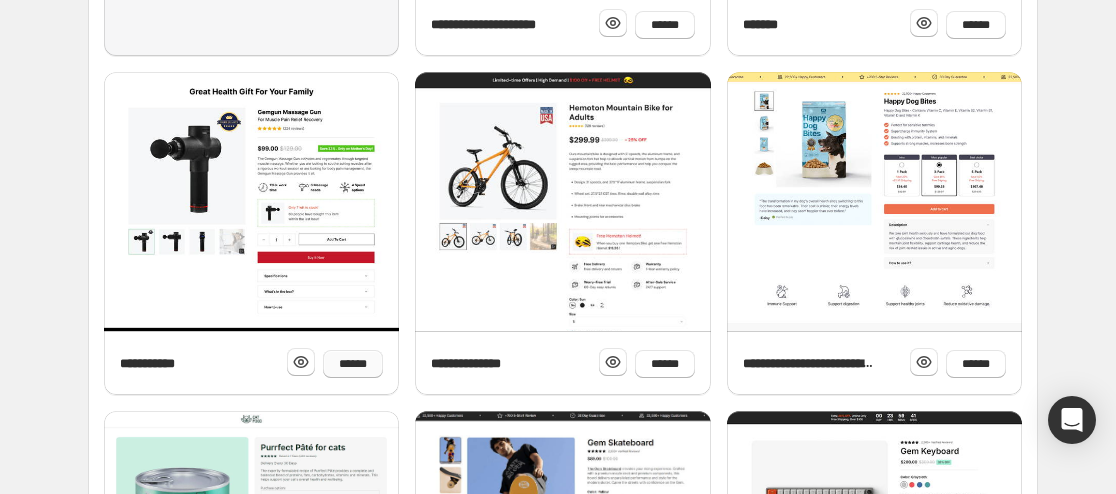 click on "******" at bounding box center [353, 364] 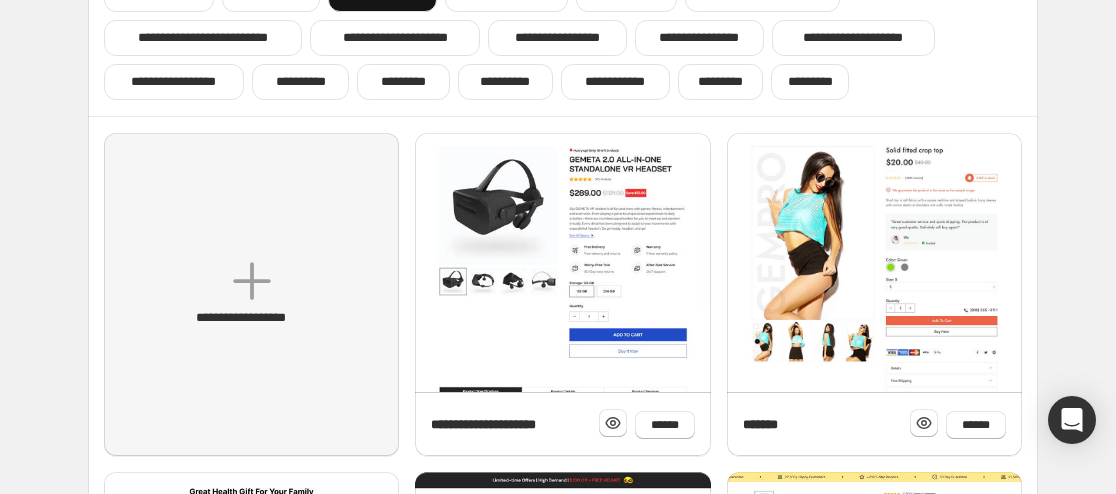 scroll, scrollTop: 46, scrollLeft: 0, axis: vertical 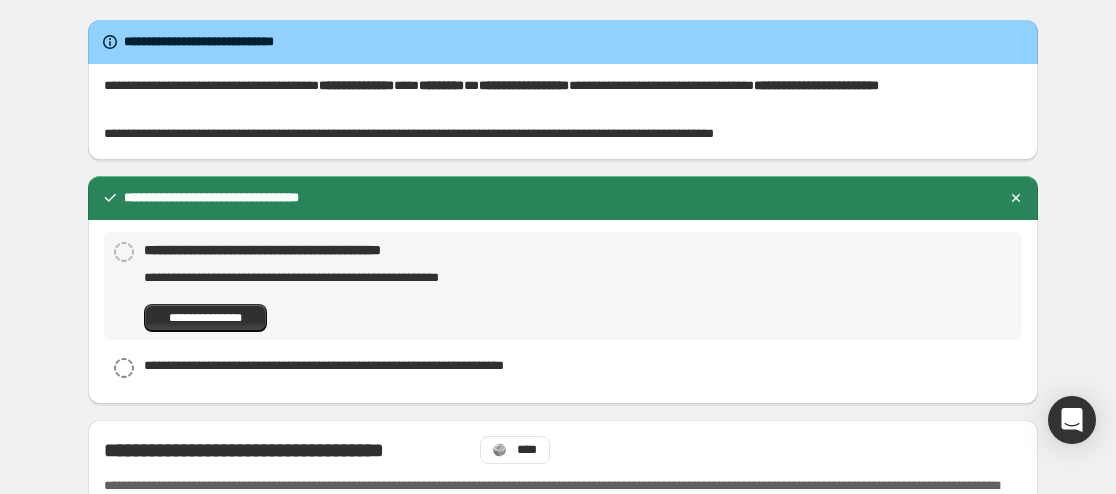 click 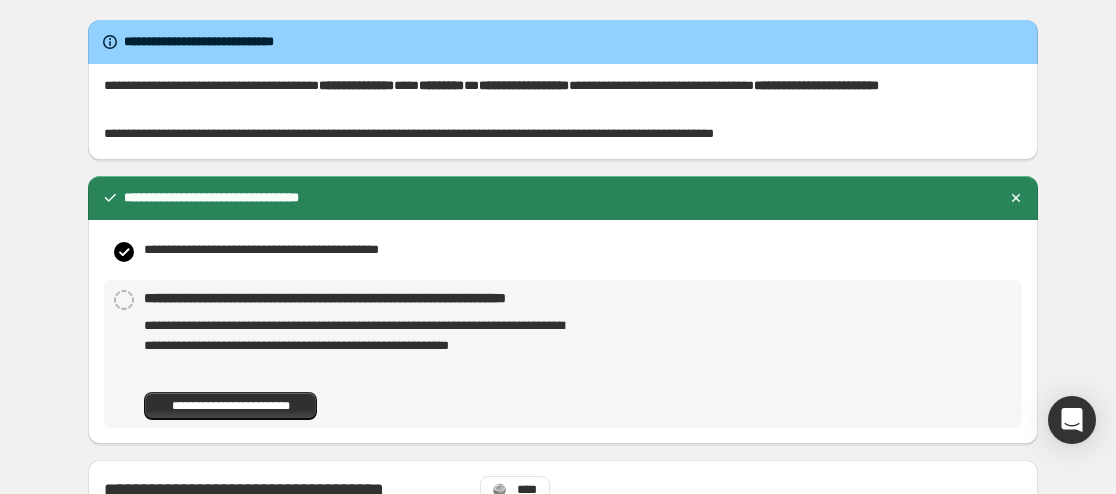 click 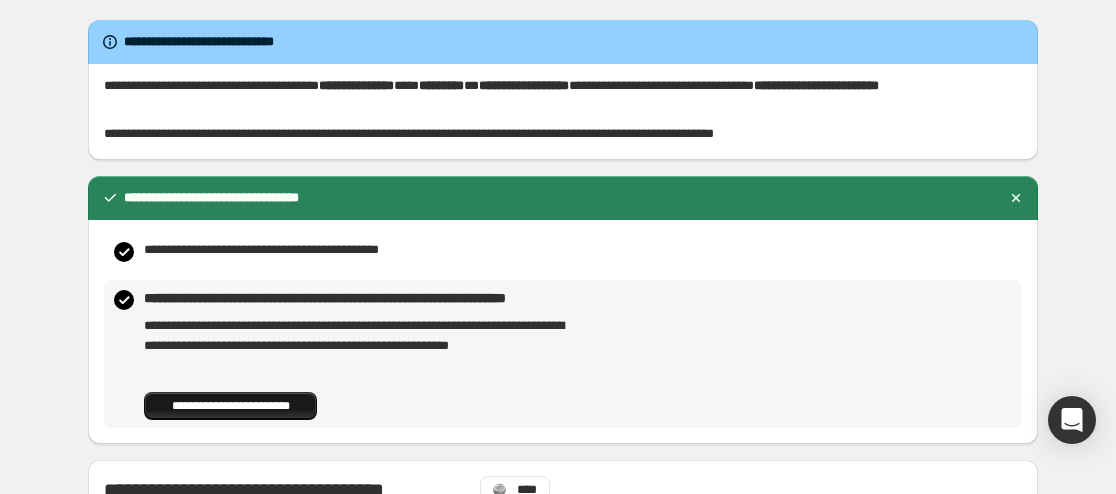 click on "**********" at bounding box center [230, 406] 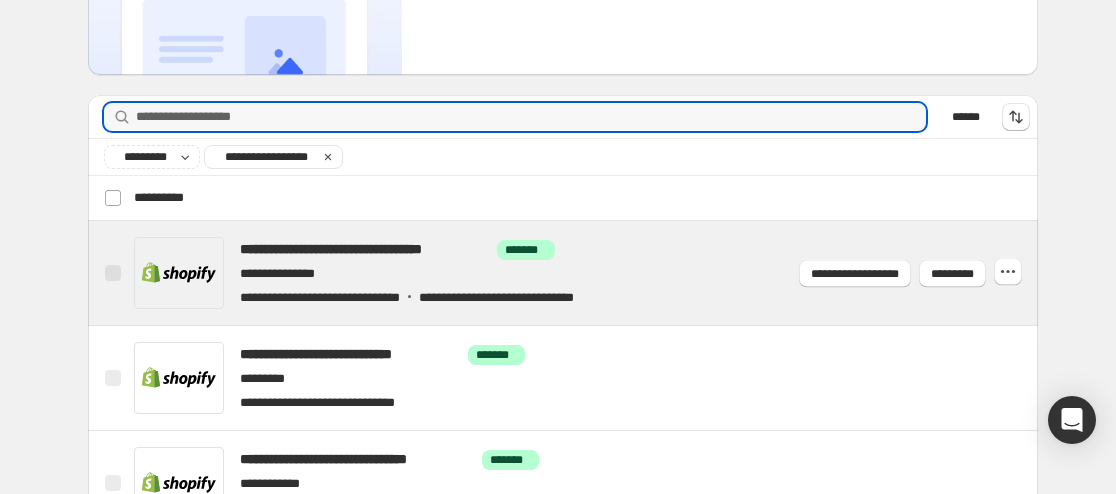 scroll, scrollTop: 286, scrollLeft: 0, axis: vertical 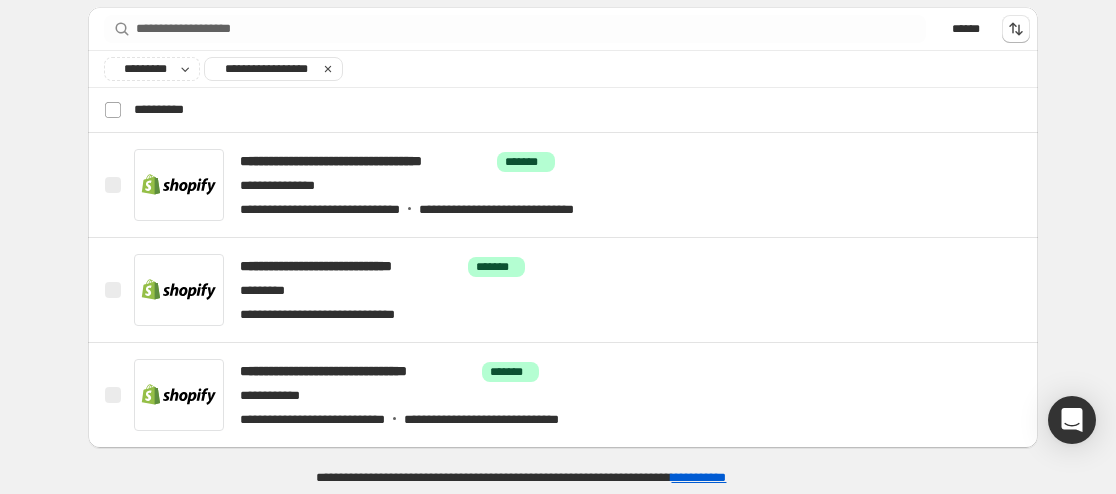 drag, startPoint x: 961, startPoint y: 287, endPoint x: 1087, endPoint y: 265, distance: 127.90621 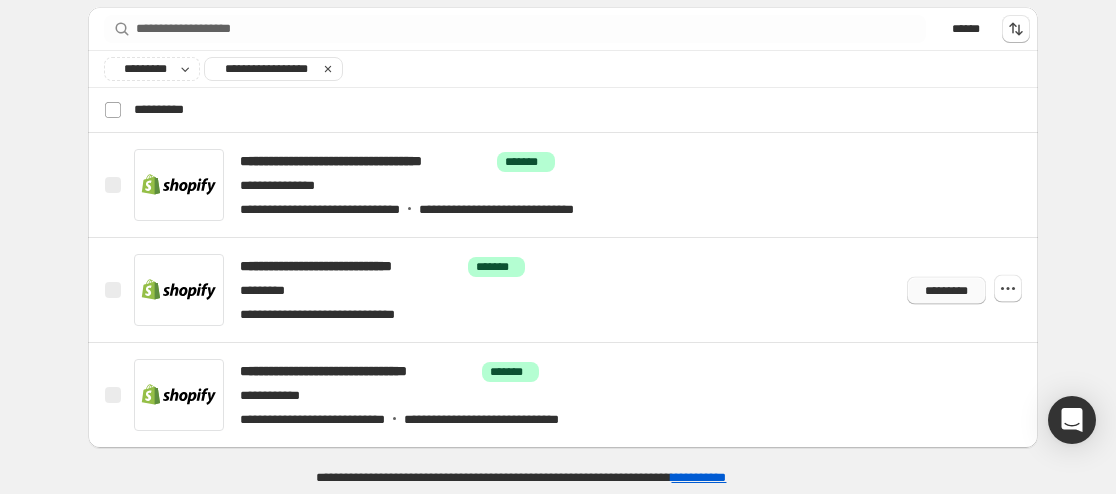 click on "*********" at bounding box center (946, 290) 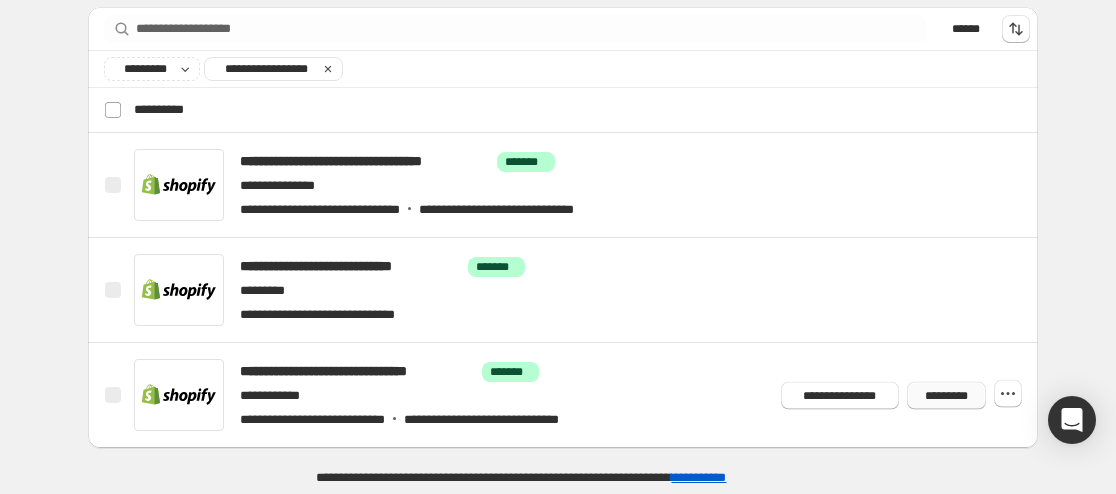 click on "*********" at bounding box center (946, 395) 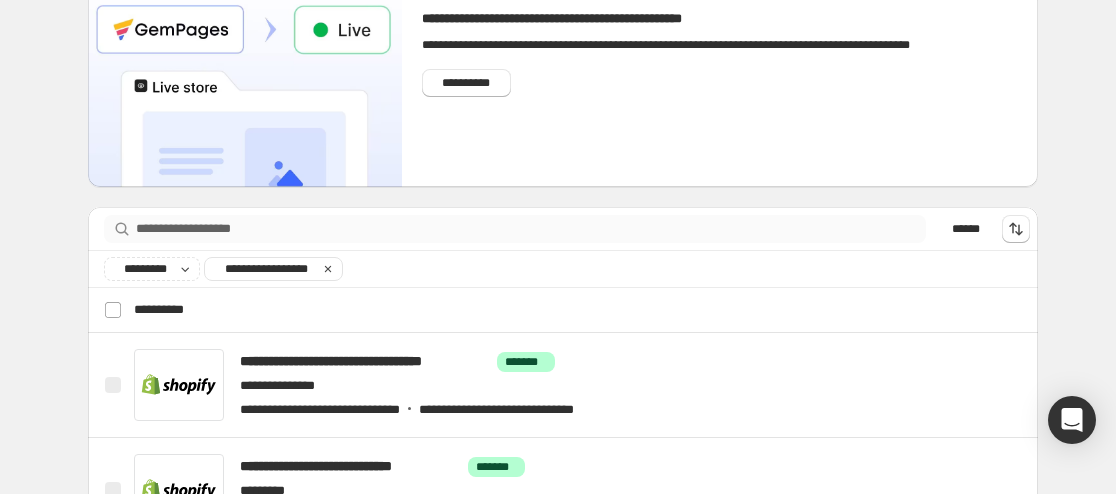 scroll, scrollTop: 0, scrollLeft: 0, axis: both 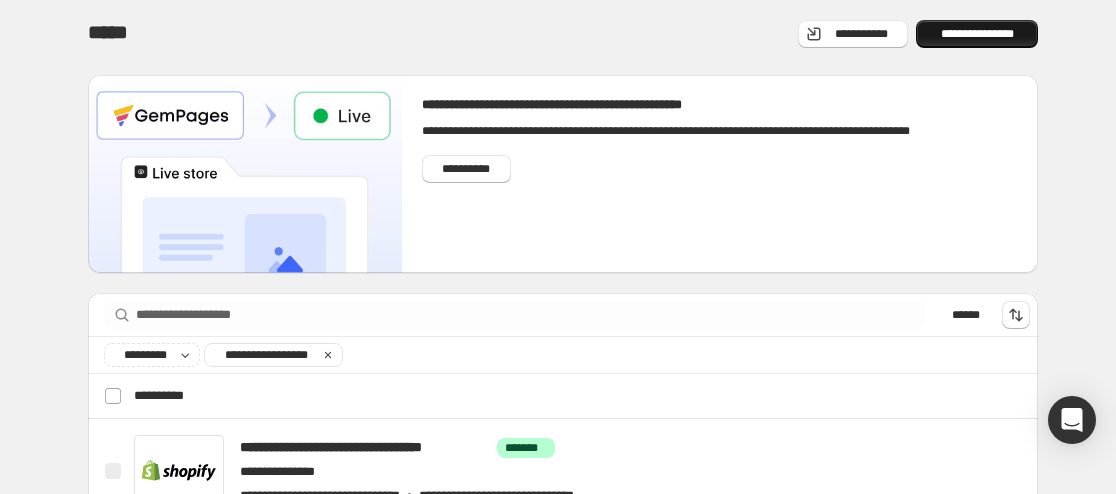 click on "**********" at bounding box center [977, 34] 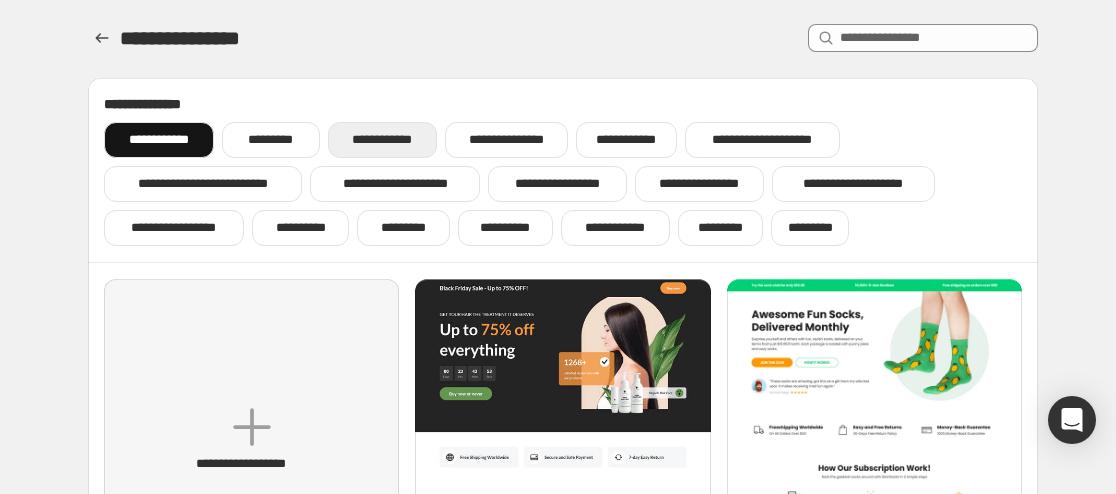 click on "**********" at bounding box center [382, 140] 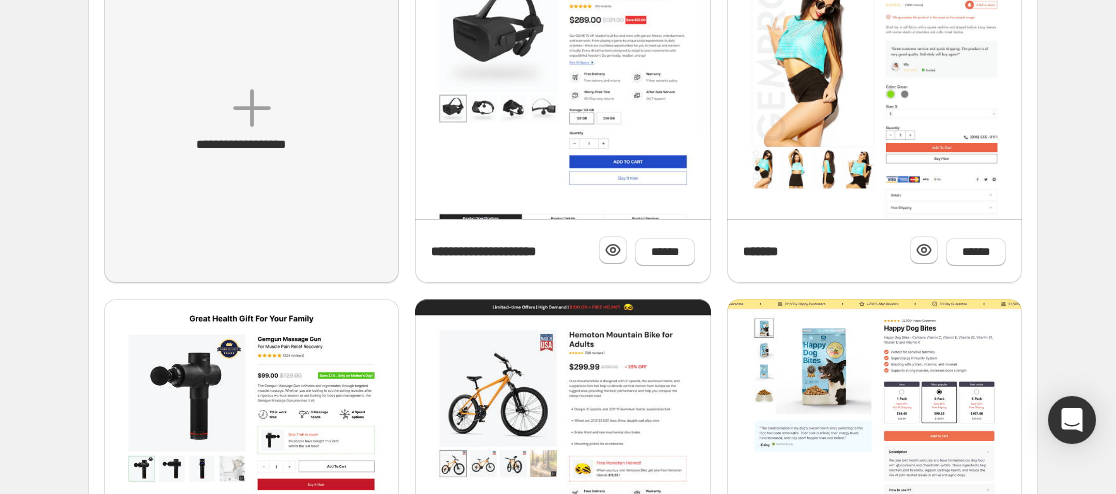 scroll, scrollTop: 500, scrollLeft: 0, axis: vertical 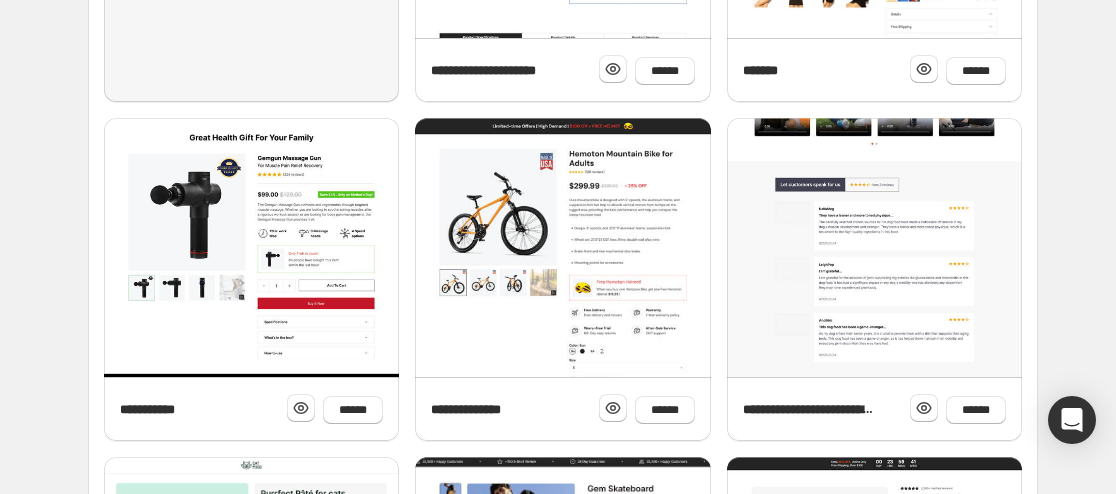 click at bounding box center (874, -398) 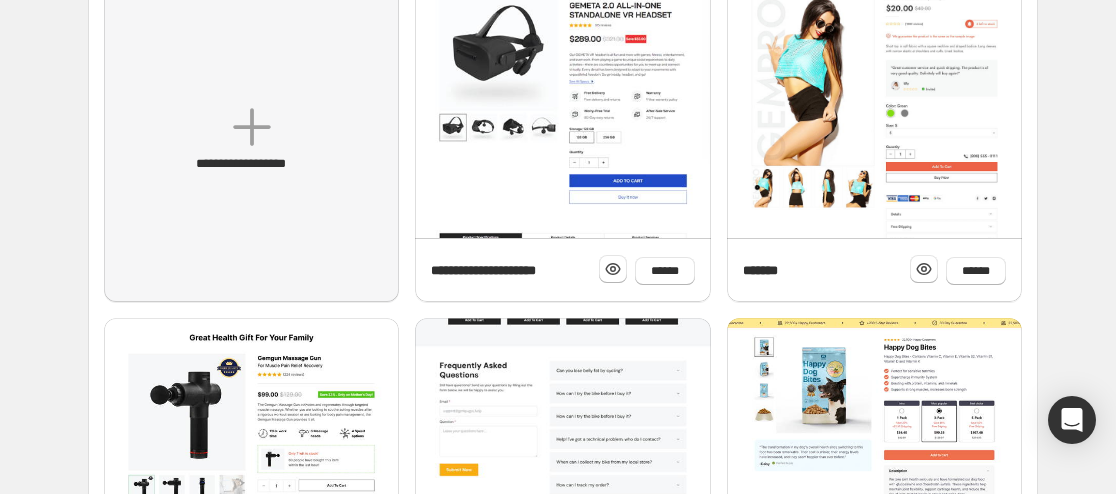 scroll, scrollTop: 600, scrollLeft: 0, axis: vertical 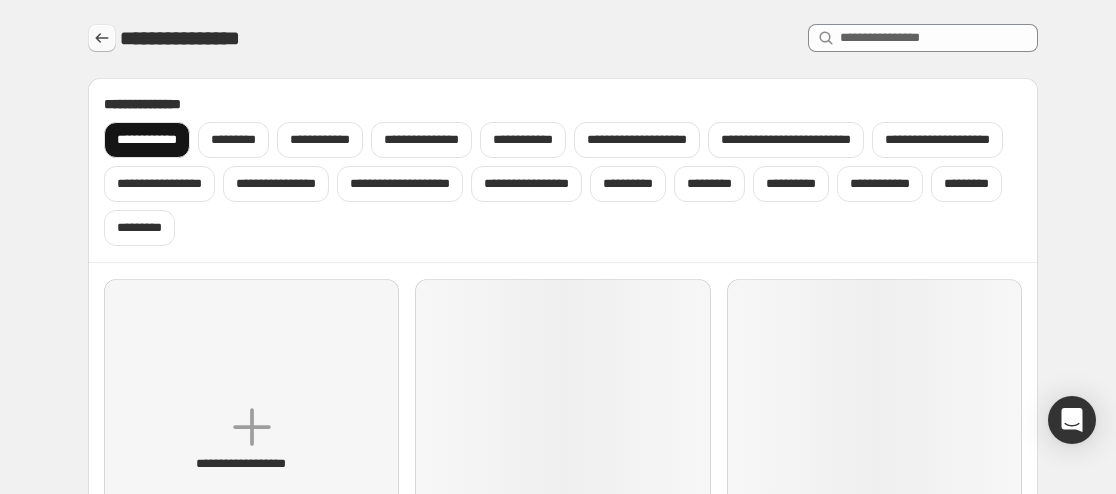 click 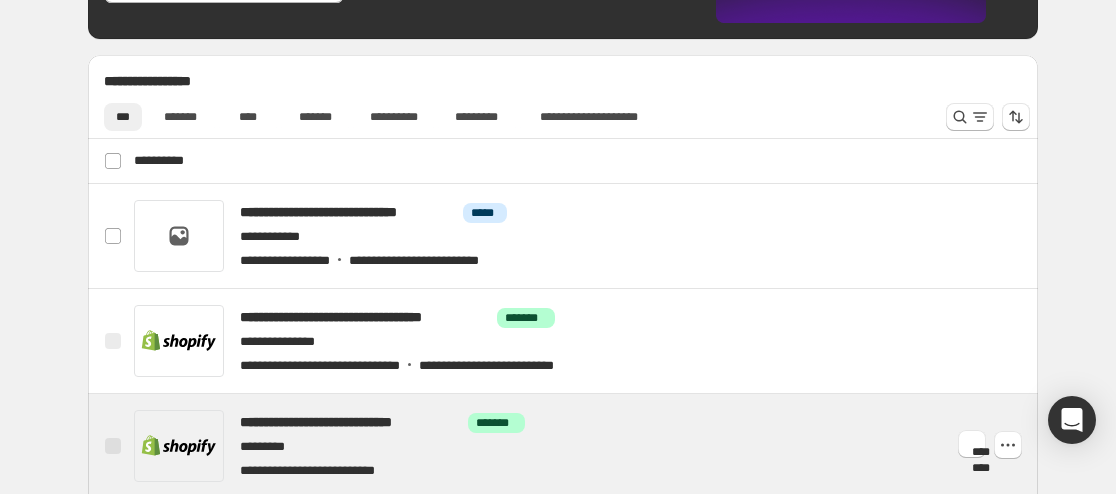 scroll, scrollTop: 800, scrollLeft: 0, axis: vertical 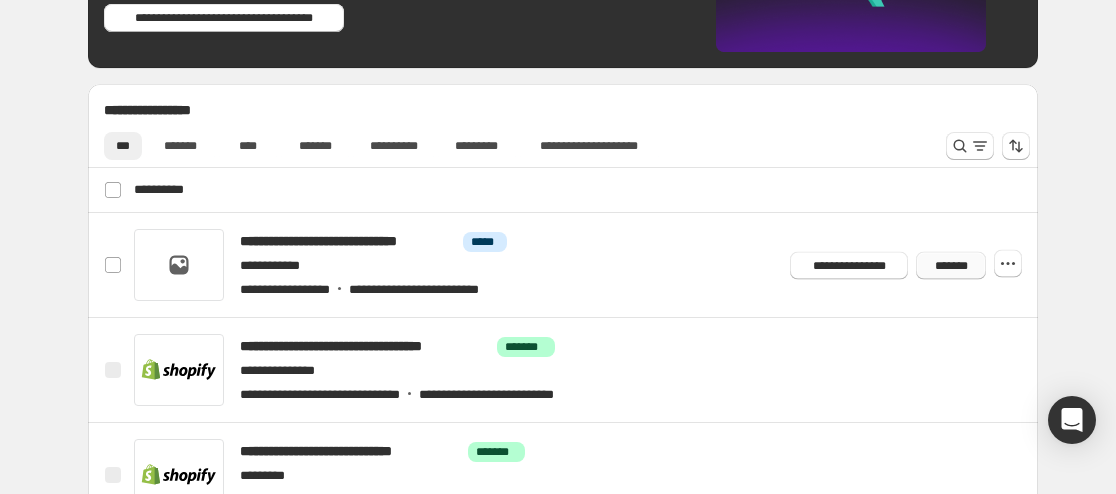 drag, startPoint x: 945, startPoint y: 266, endPoint x: 964, endPoint y: 261, distance: 19.646883 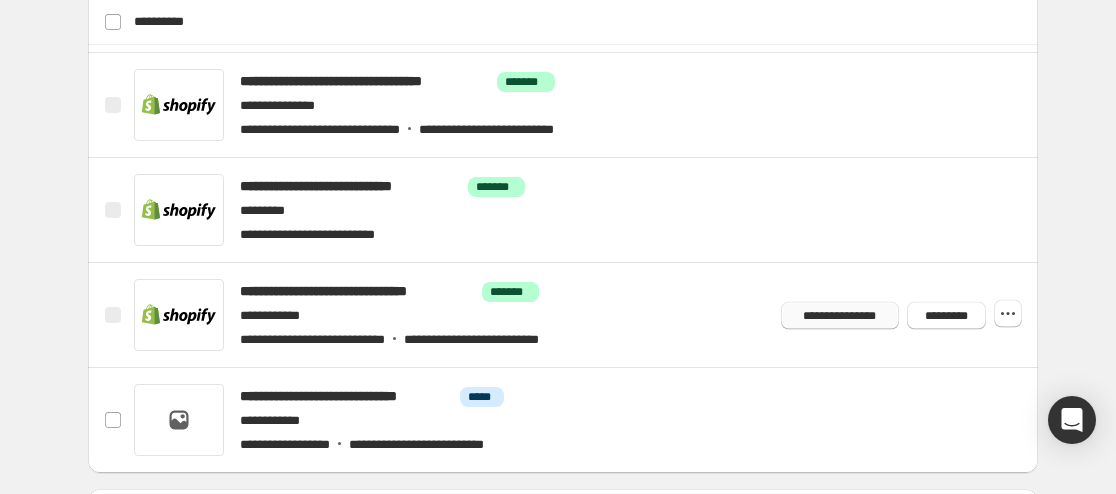 scroll, scrollTop: 1100, scrollLeft: 0, axis: vertical 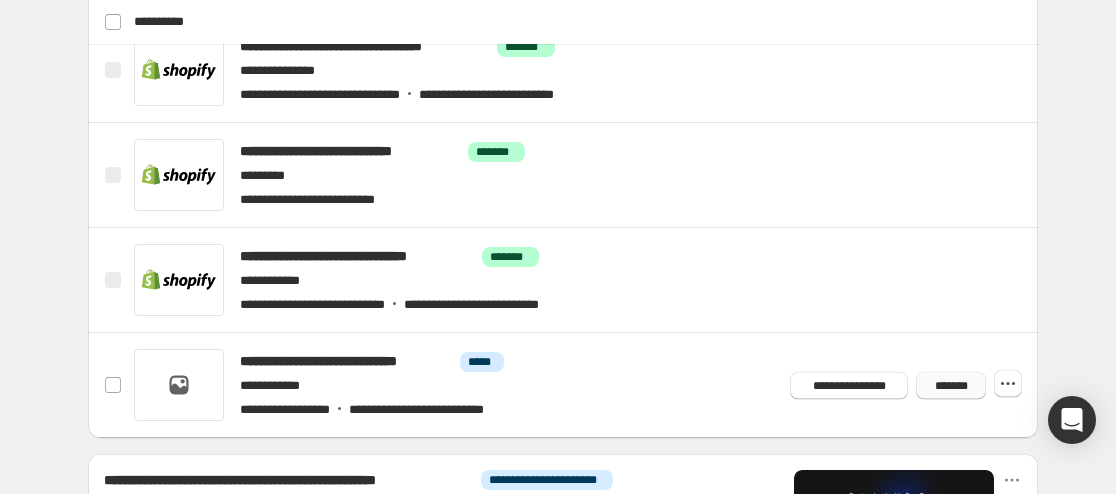 click on "*******" at bounding box center [951, 385] 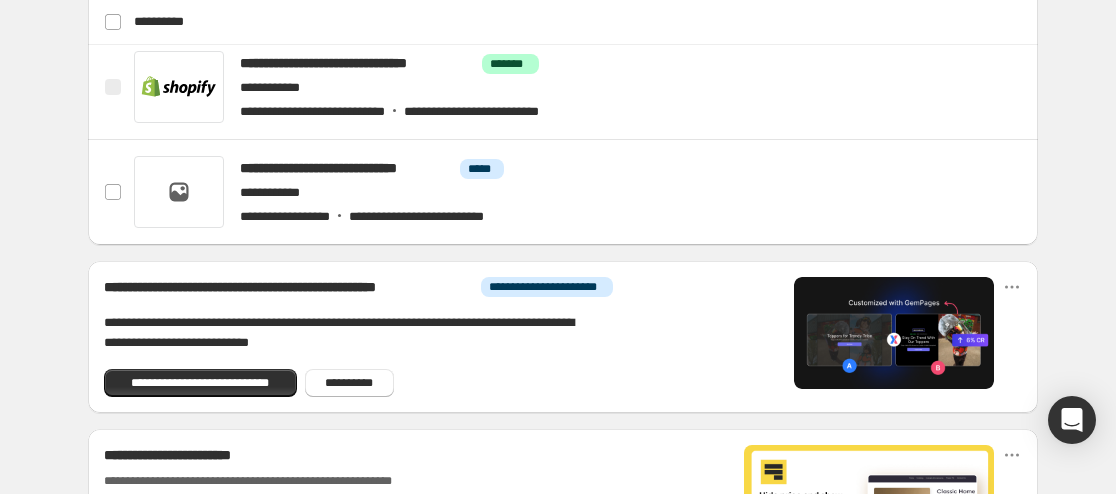 scroll, scrollTop: 1300, scrollLeft: 0, axis: vertical 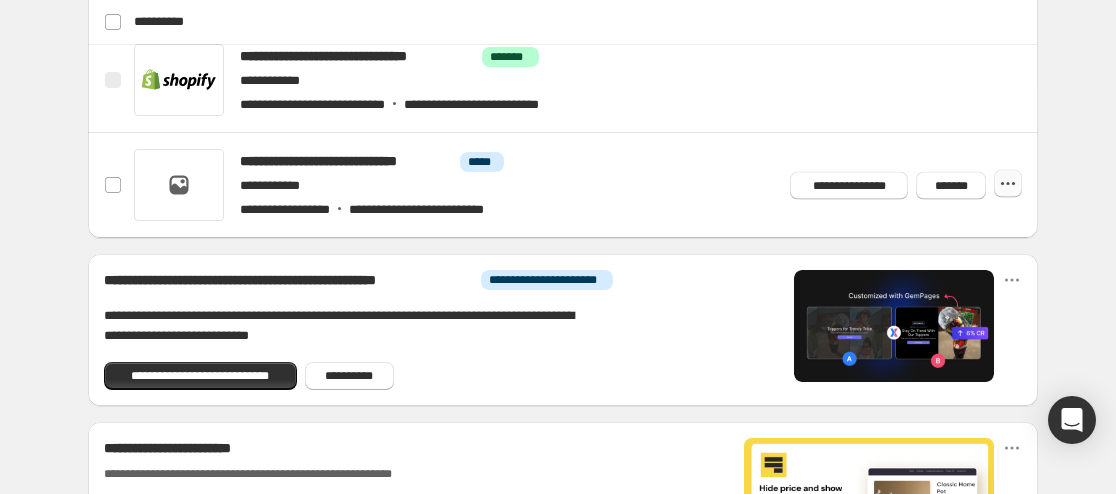 click at bounding box center [1008, 184] 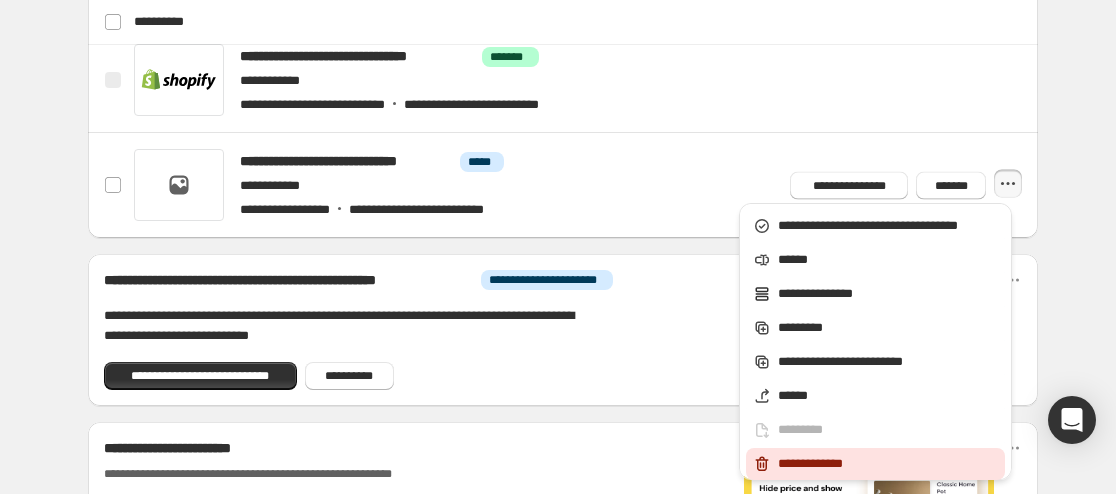 click on "**********" at bounding box center (875, 464) 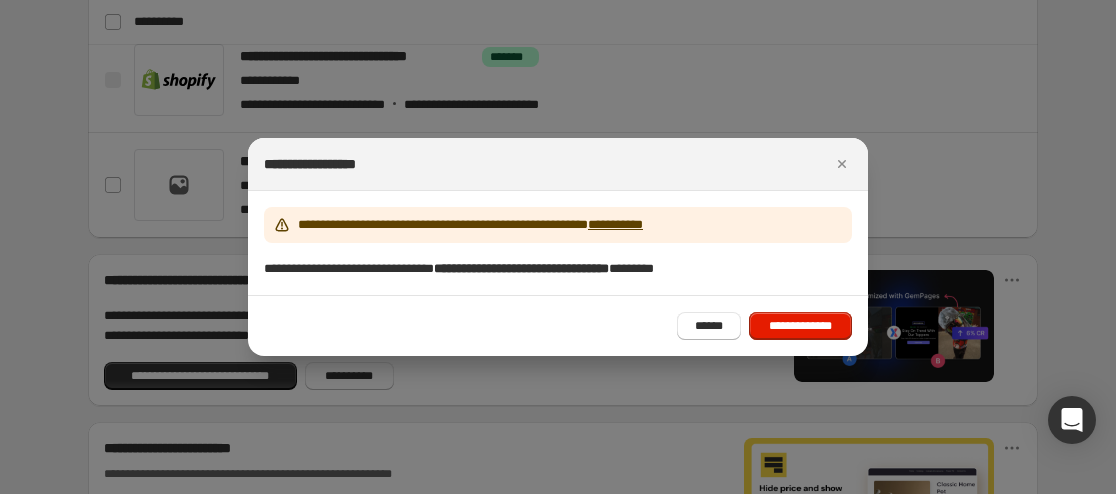 click on "**********" at bounding box center (558, 325) 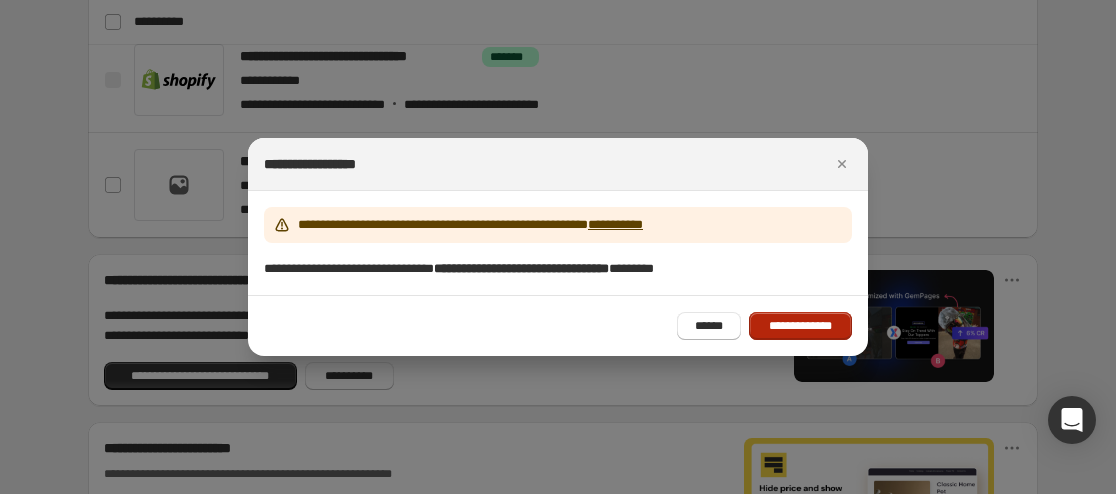 click on "**********" at bounding box center (800, 326) 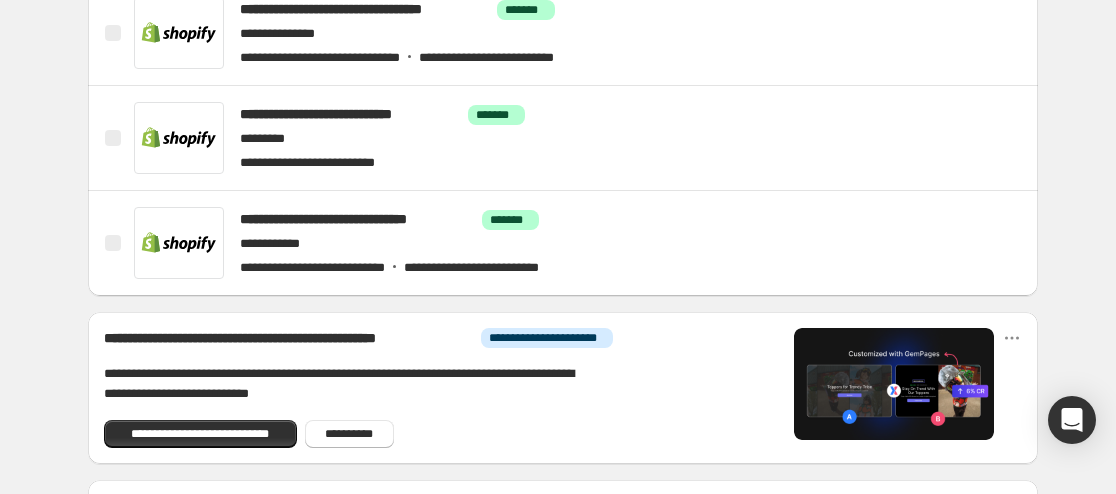 scroll, scrollTop: 900, scrollLeft: 0, axis: vertical 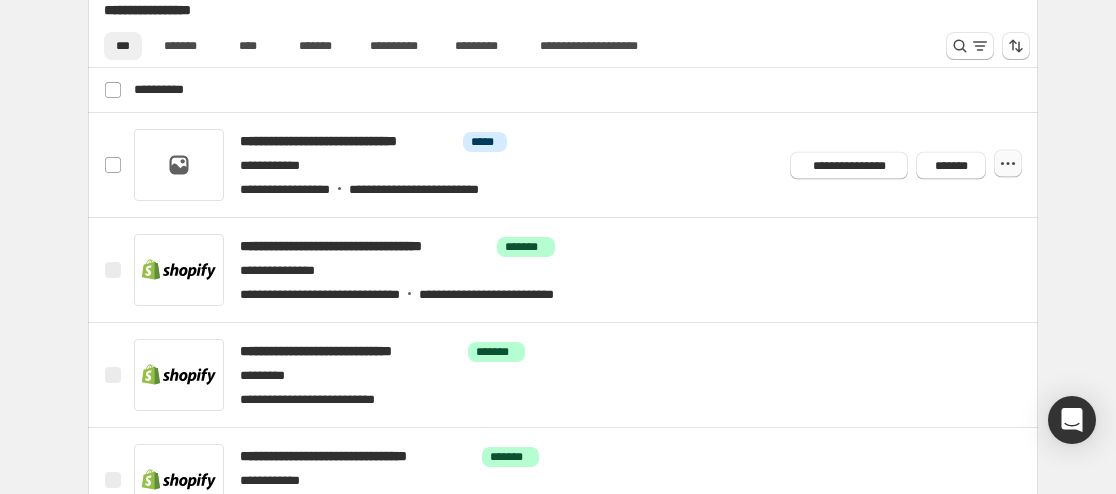 click 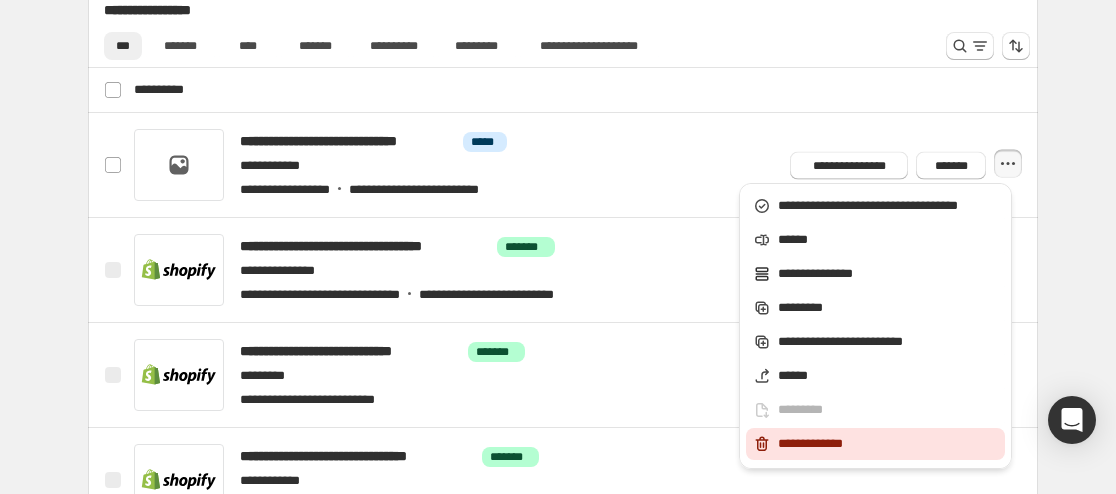 click on "**********" at bounding box center (888, 444) 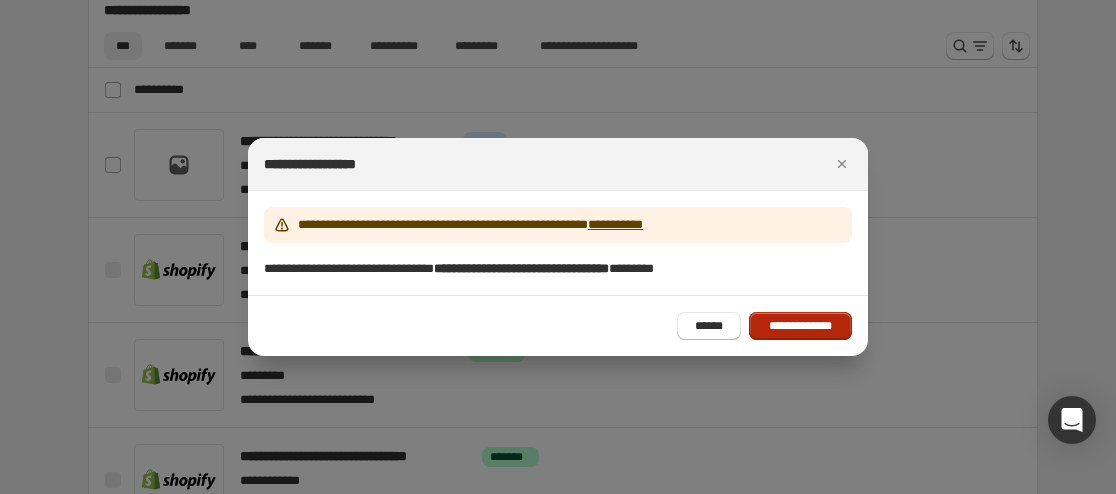 click on "**********" at bounding box center [800, 326] 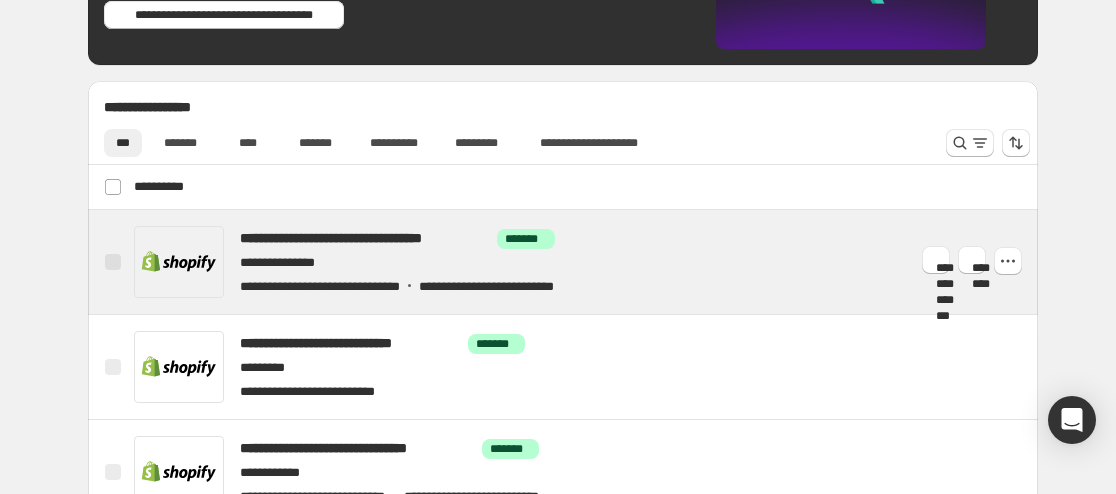 scroll, scrollTop: 800, scrollLeft: 0, axis: vertical 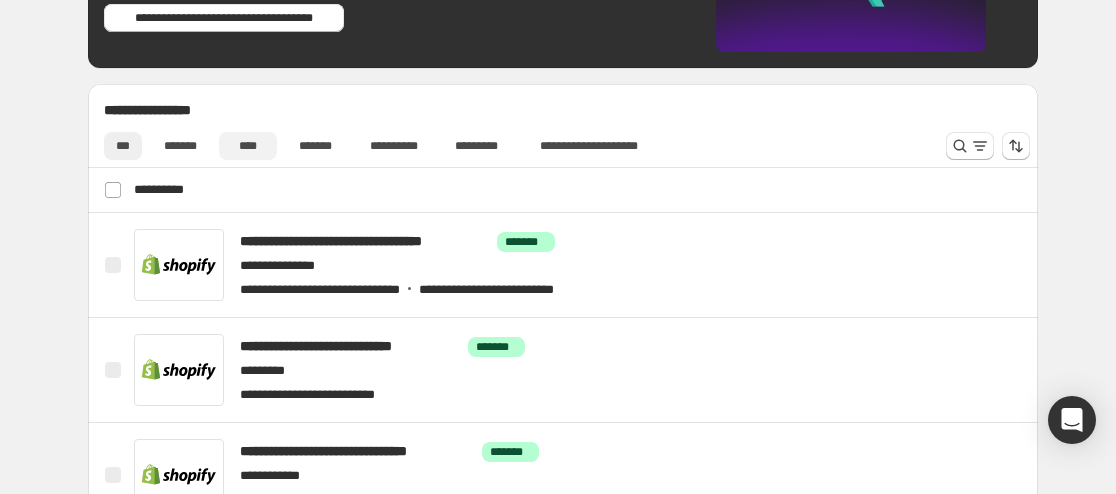 click on "****" at bounding box center [248, 146] 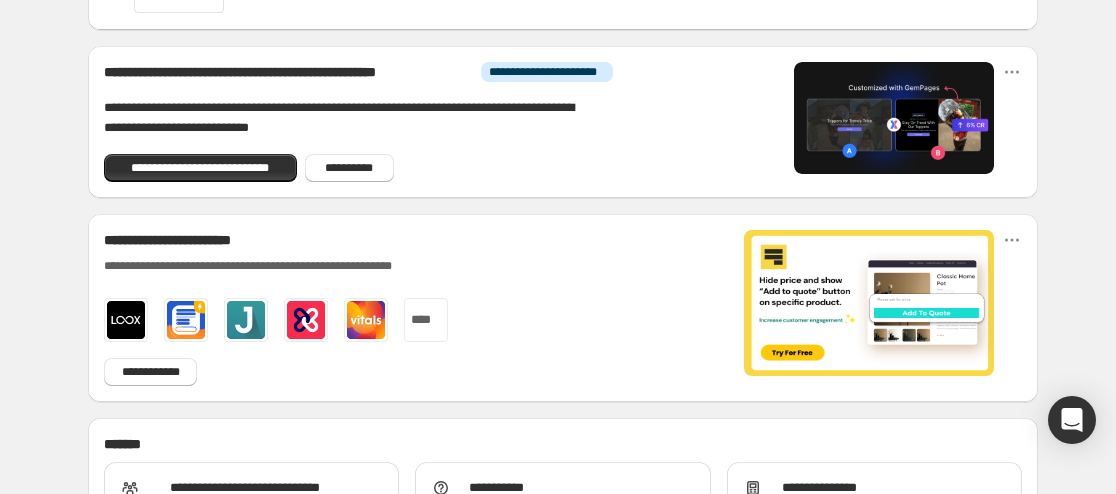 scroll, scrollTop: 588, scrollLeft: 0, axis: vertical 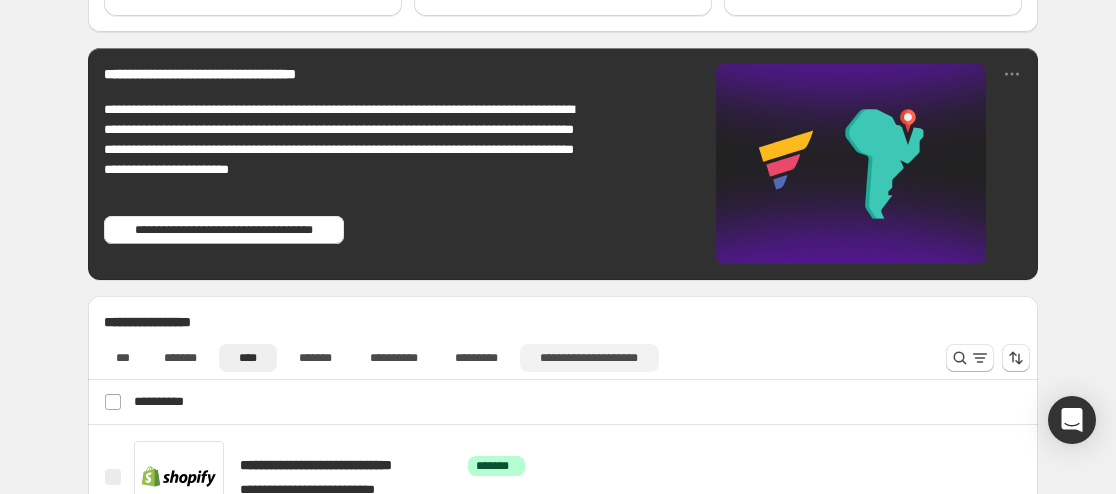 click on "**********" at bounding box center [589, 358] 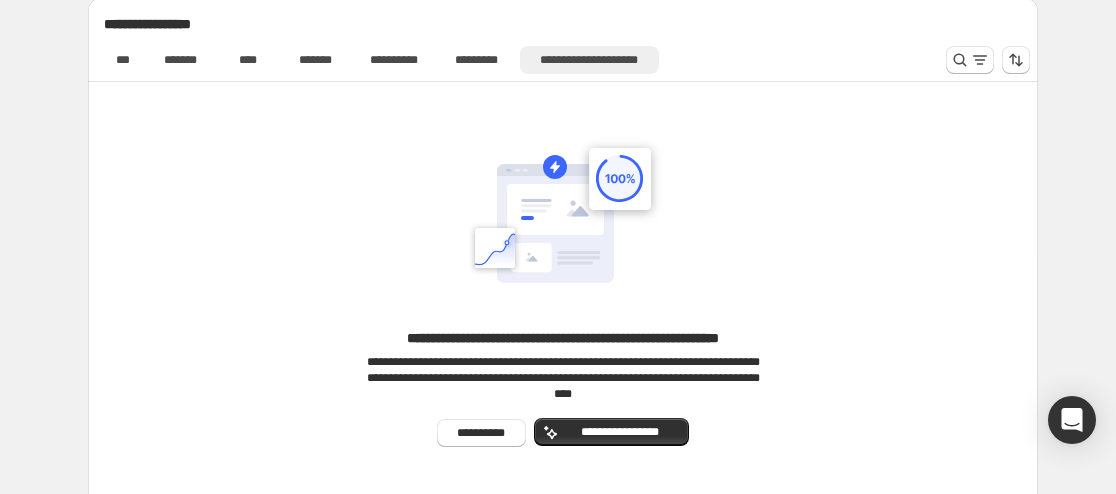 scroll, scrollTop: 888, scrollLeft: 0, axis: vertical 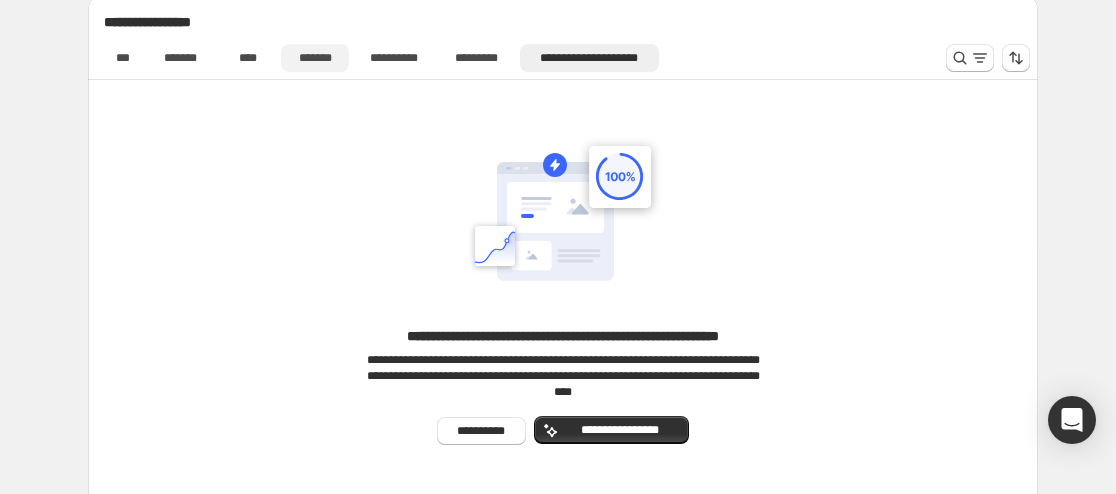 click on "*******" at bounding box center [315, 58] 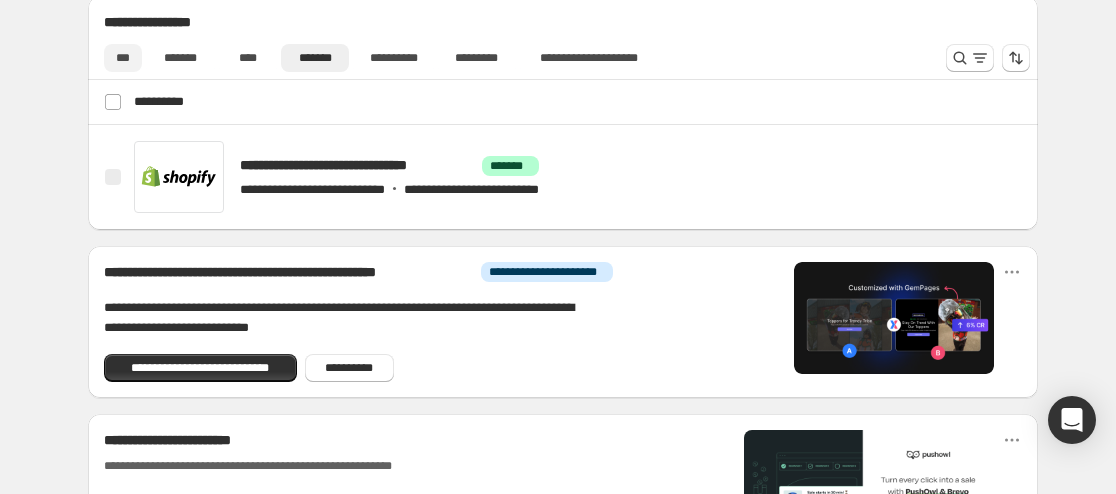 click on "***" at bounding box center [123, 58] 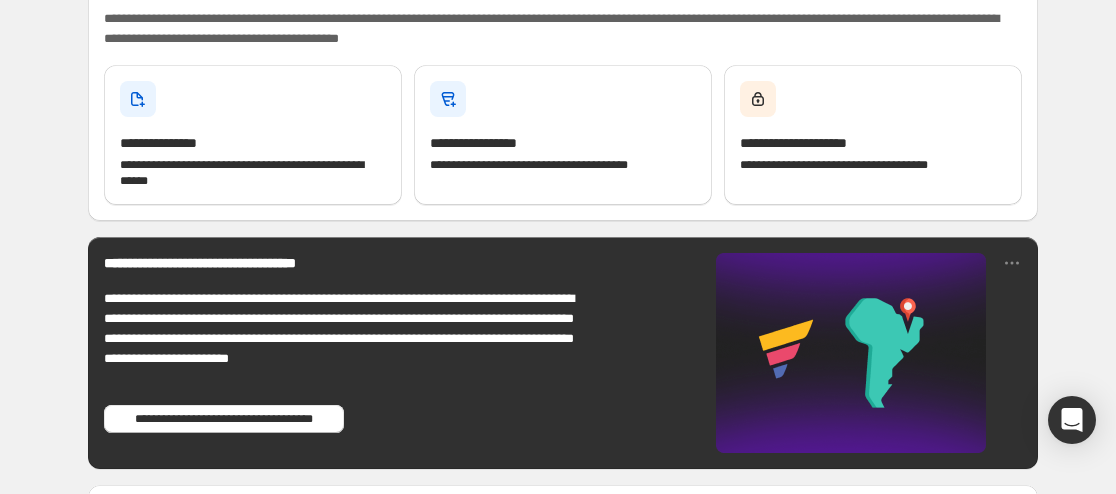scroll, scrollTop: 400, scrollLeft: 0, axis: vertical 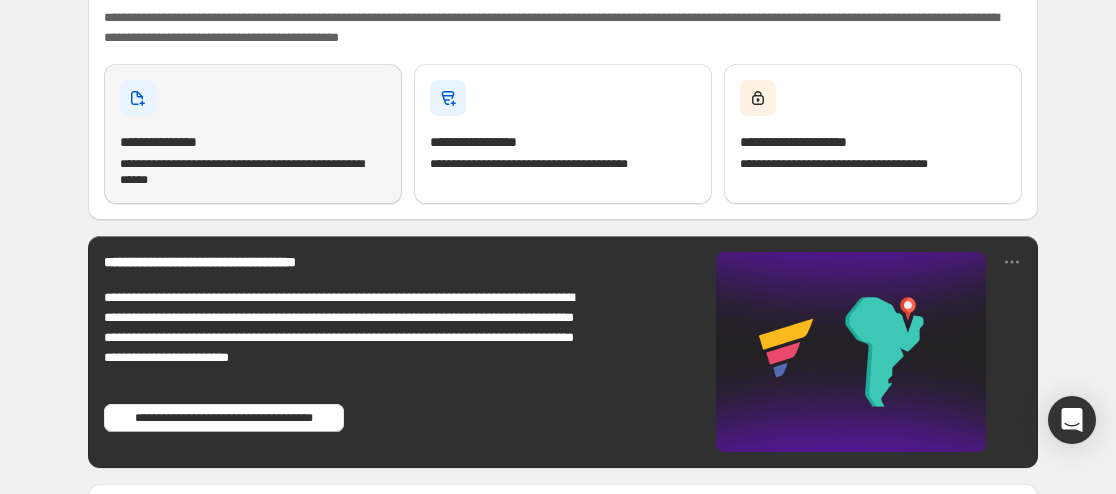 click on "**********" at bounding box center [253, 134] 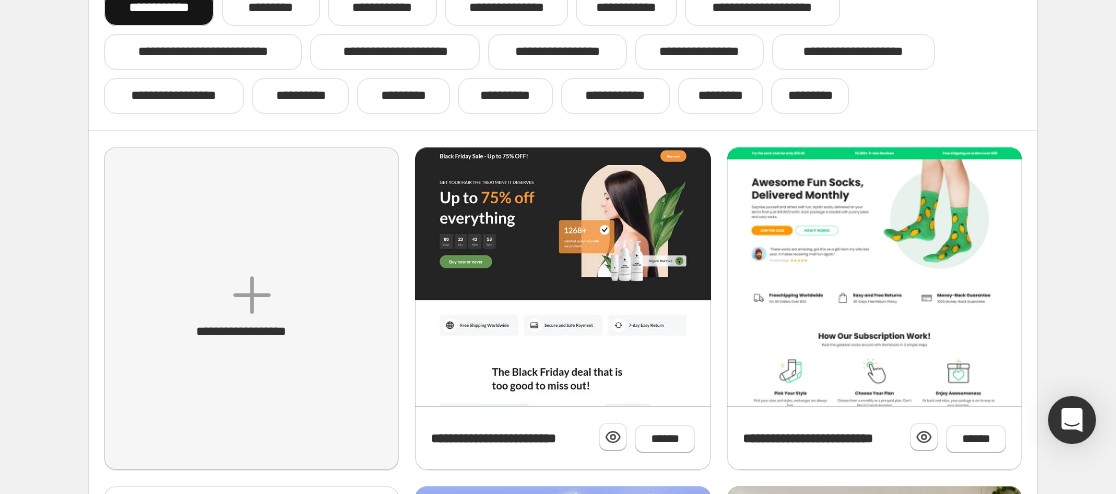 scroll, scrollTop: 100, scrollLeft: 0, axis: vertical 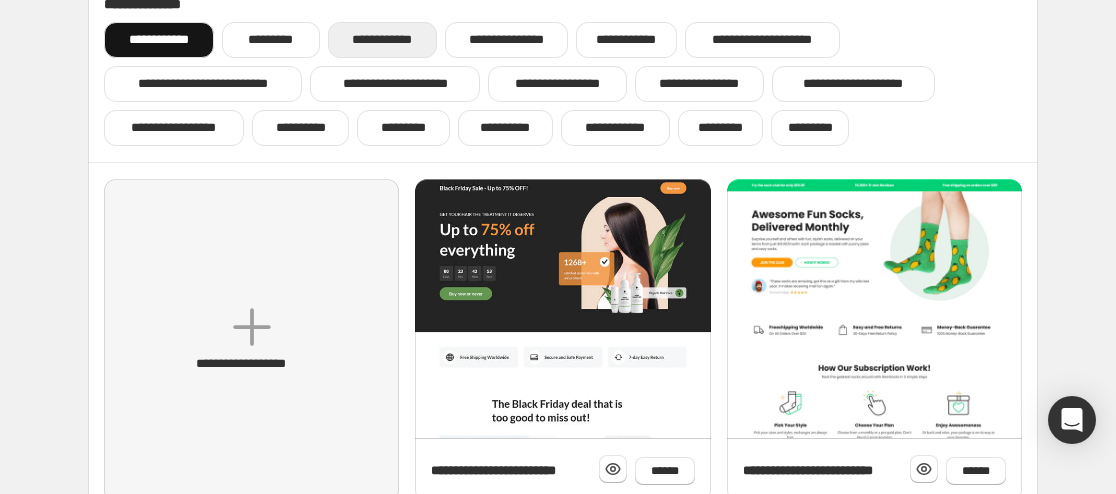 click on "**********" at bounding box center [382, 40] 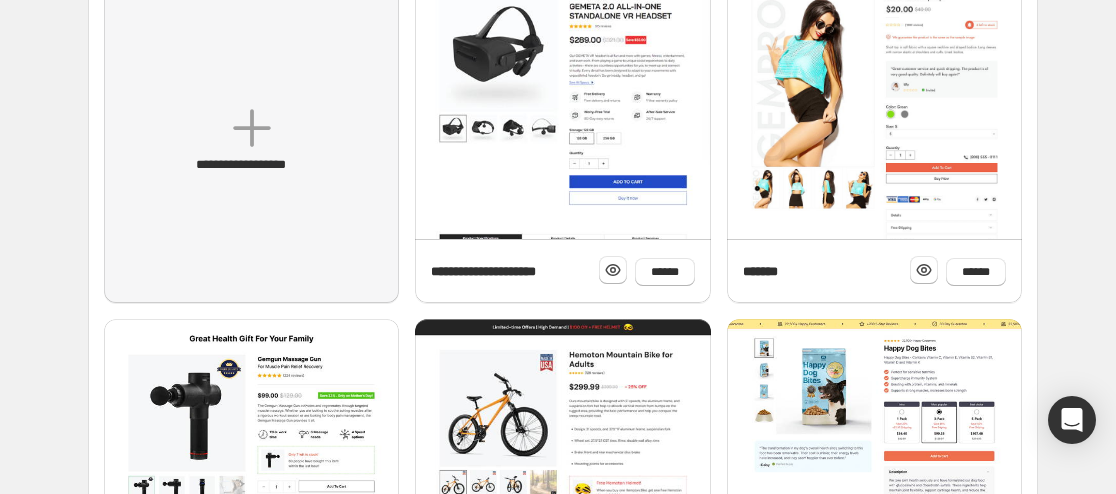 scroll, scrollTop: 300, scrollLeft: 0, axis: vertical 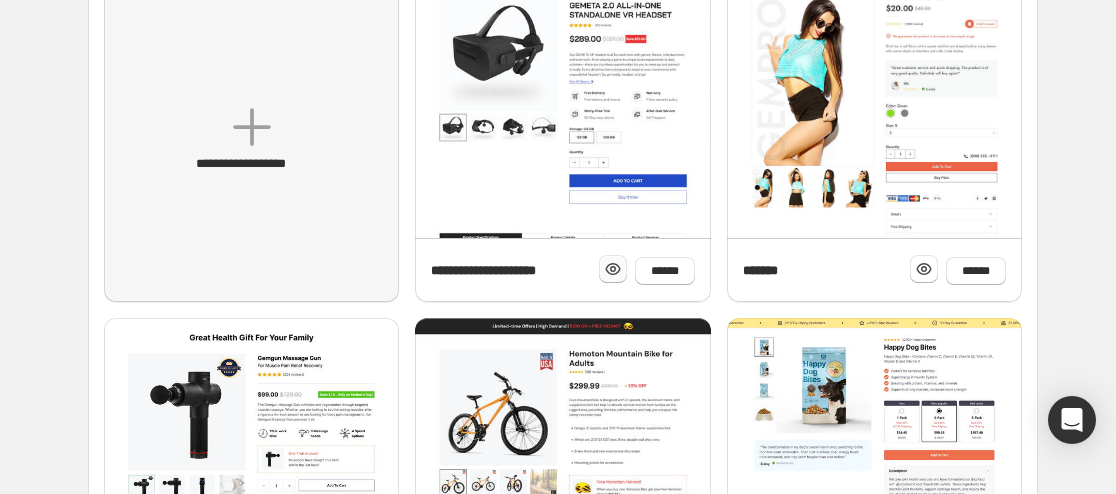 click 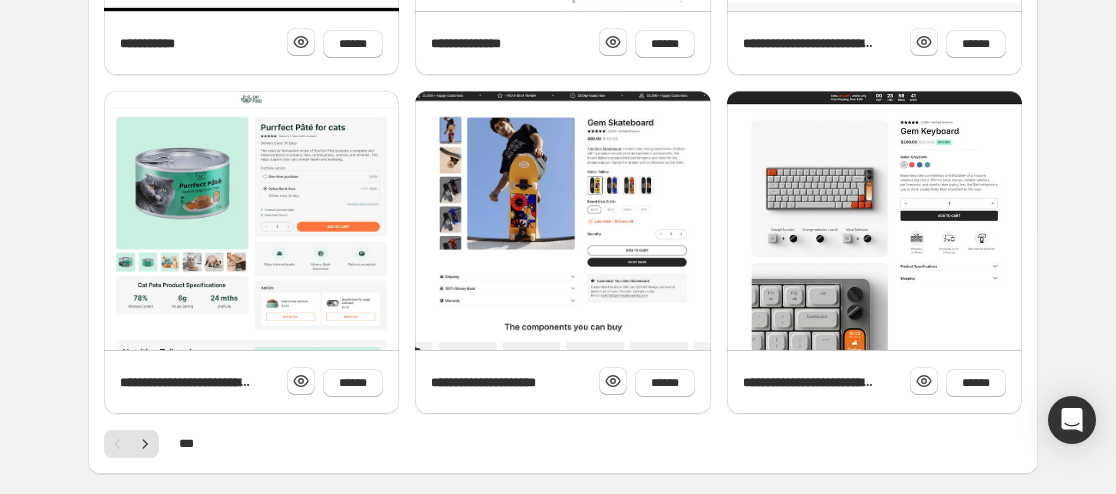 scroll, scrollTop: 946, scrollLeft: 0, axis: vertical 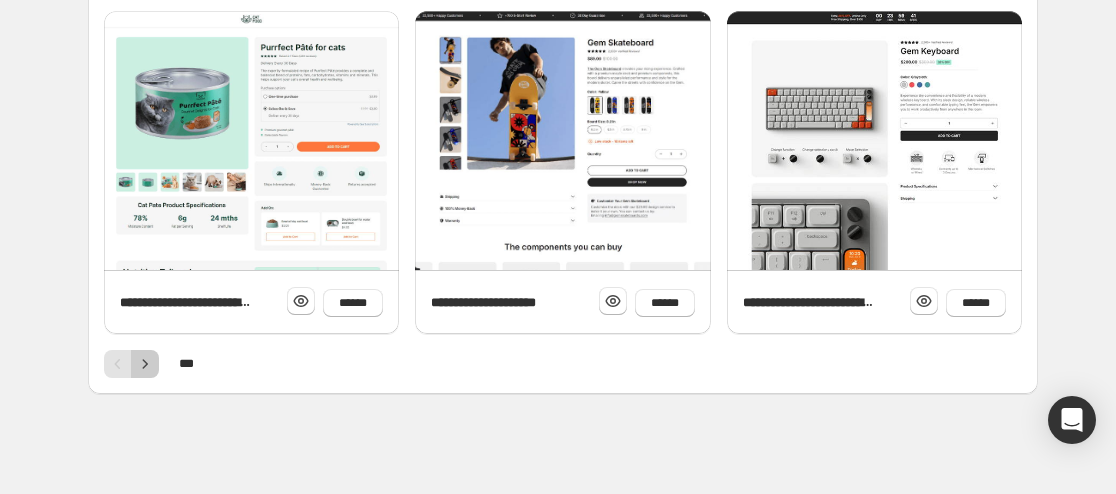 click 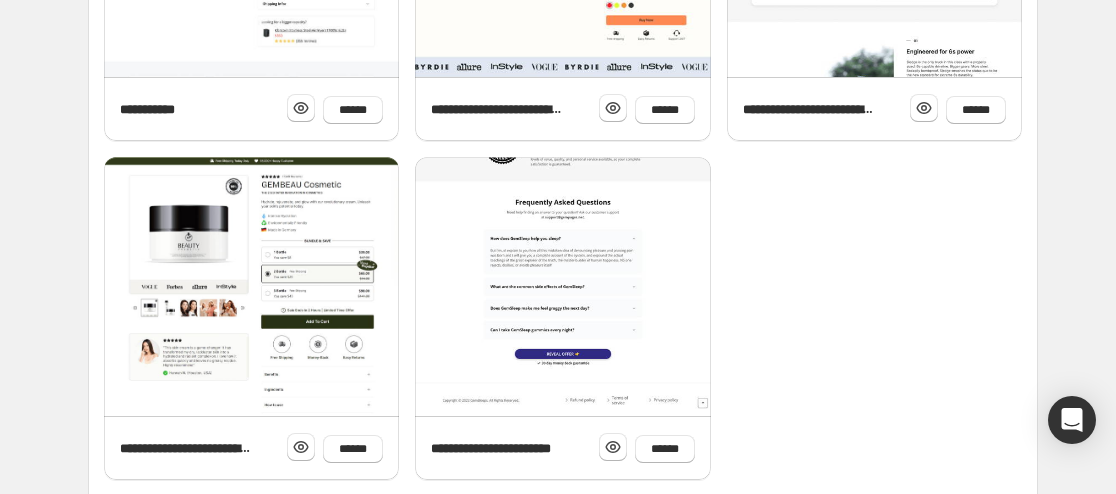 scroll, scrollTop: 946, scrollLeft: 0, axis: vertical 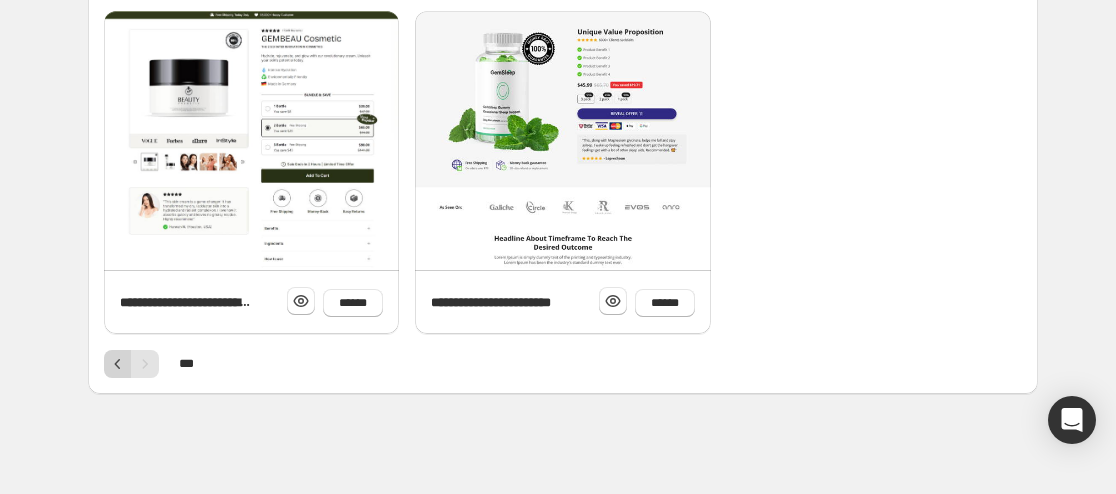 click 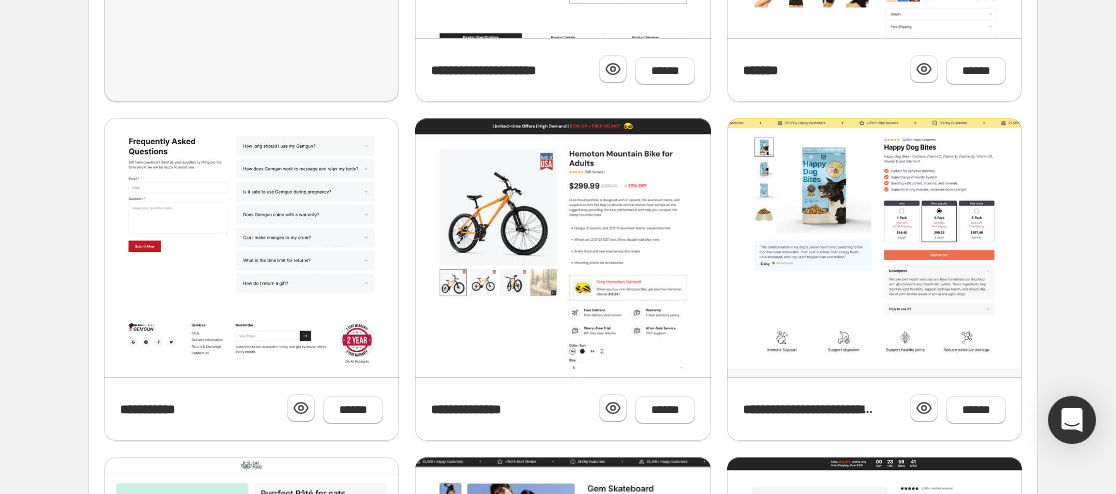 scroll, scrollTop: 600, scrollLeft: 0, axis: vertical 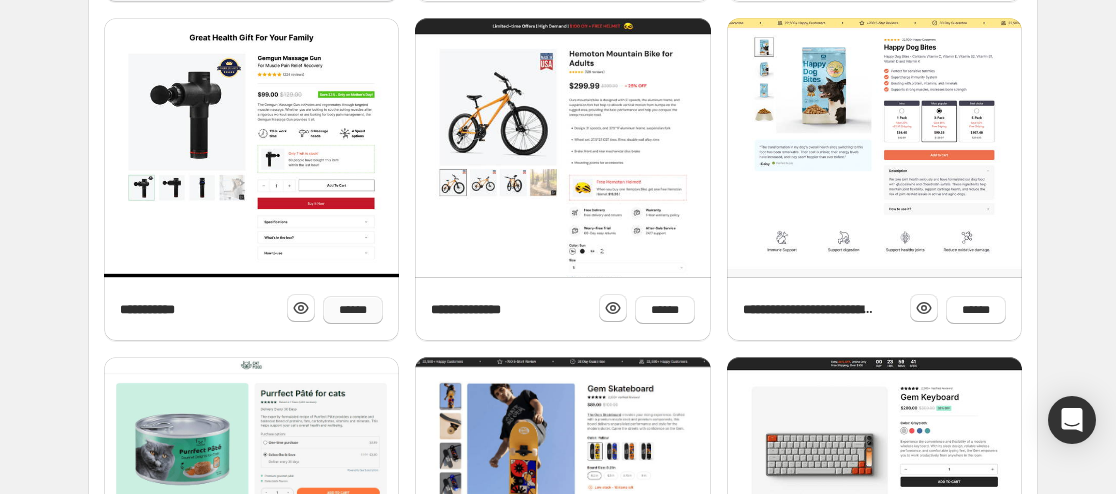 click on "******" at bounding box center [353, 310] 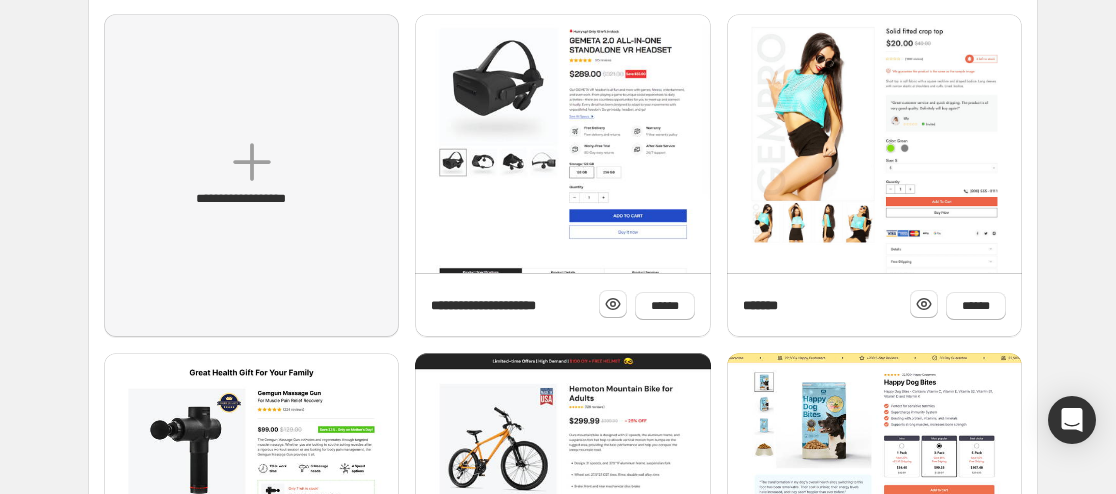 scroll, scrollTop: 0, scrollLeft: 0, axis: both 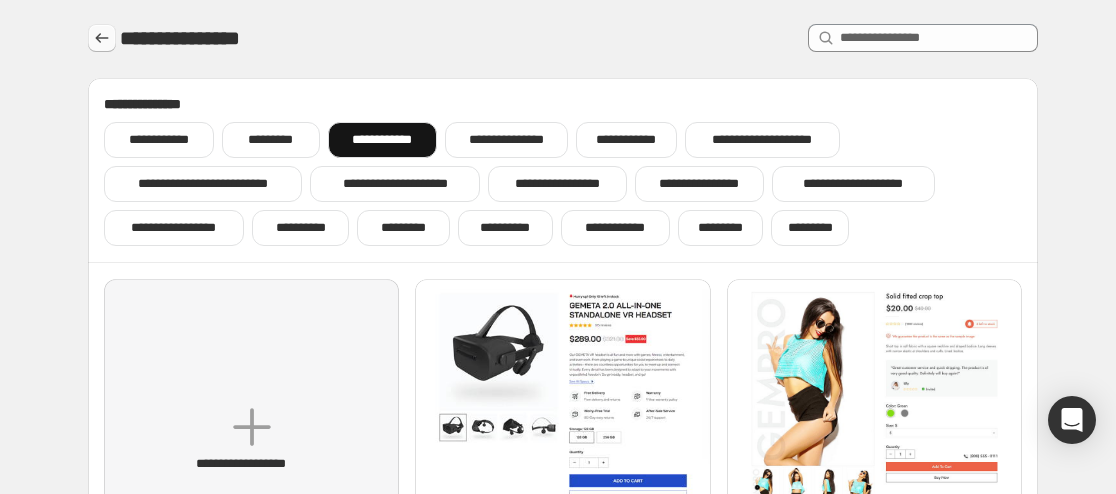click 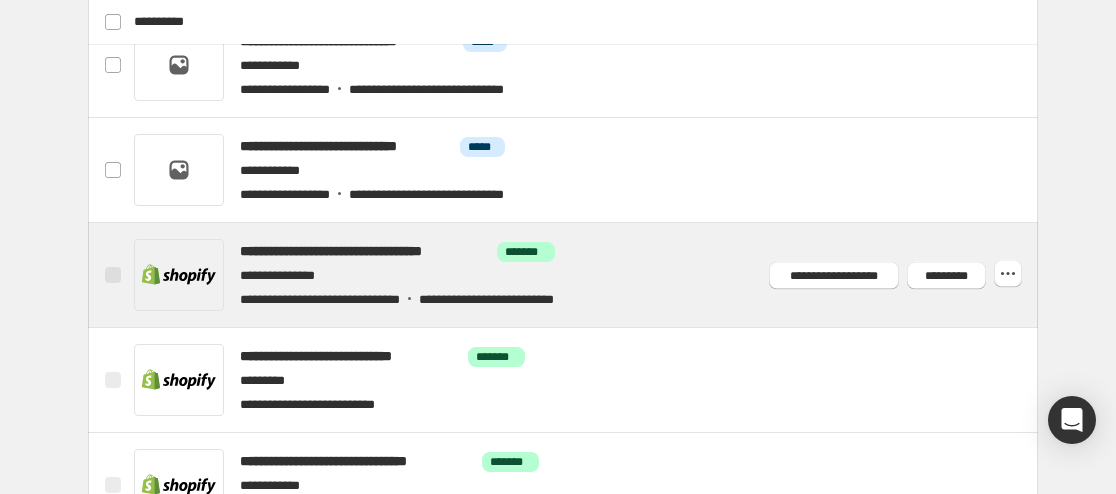 scroll, scrollTop: 900, scrollLeft: 0, axis: vertical 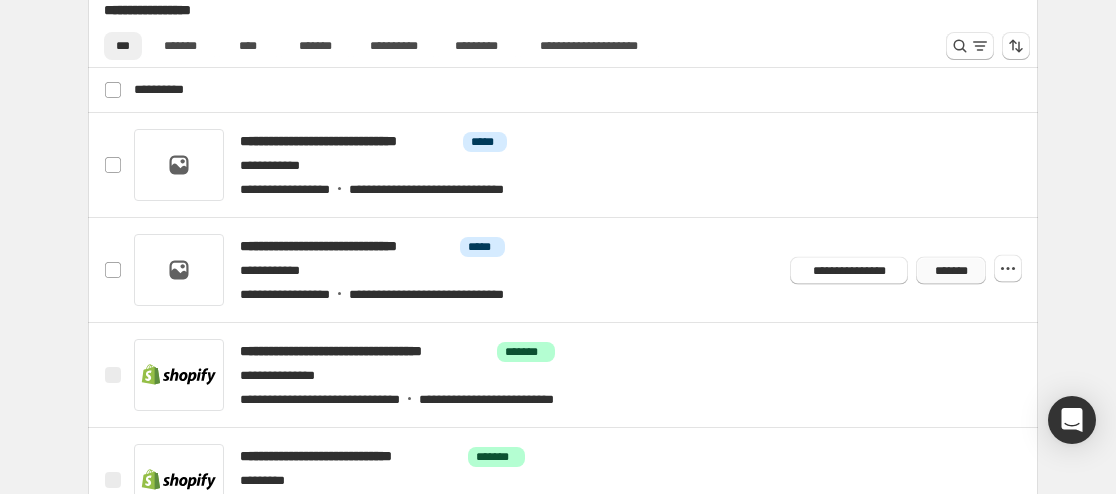 drag, startPoint x: 943, startPoint y: 276, endPoint x: 966, endPoint y: 270, distance: 23.769728 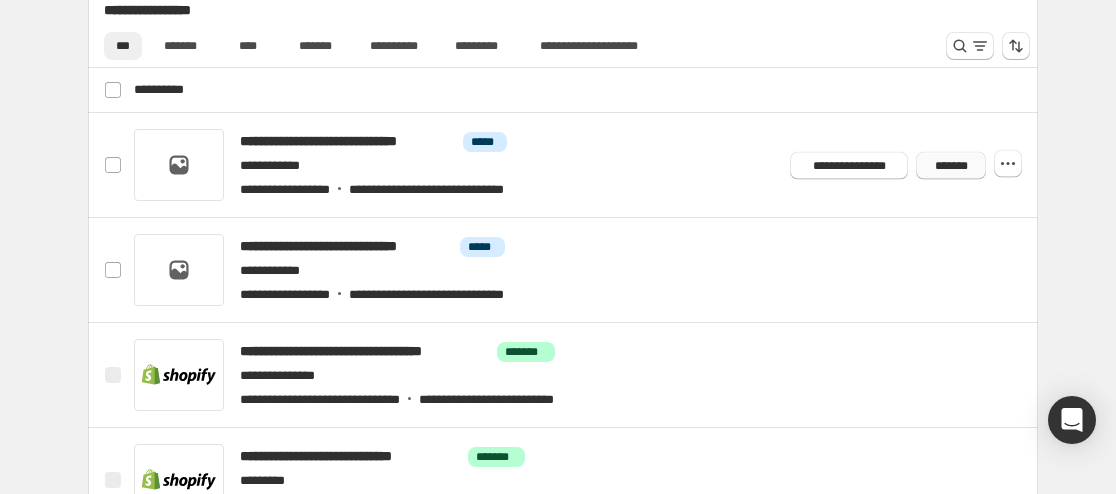 click on "*******" at bounding box center (951, 165) 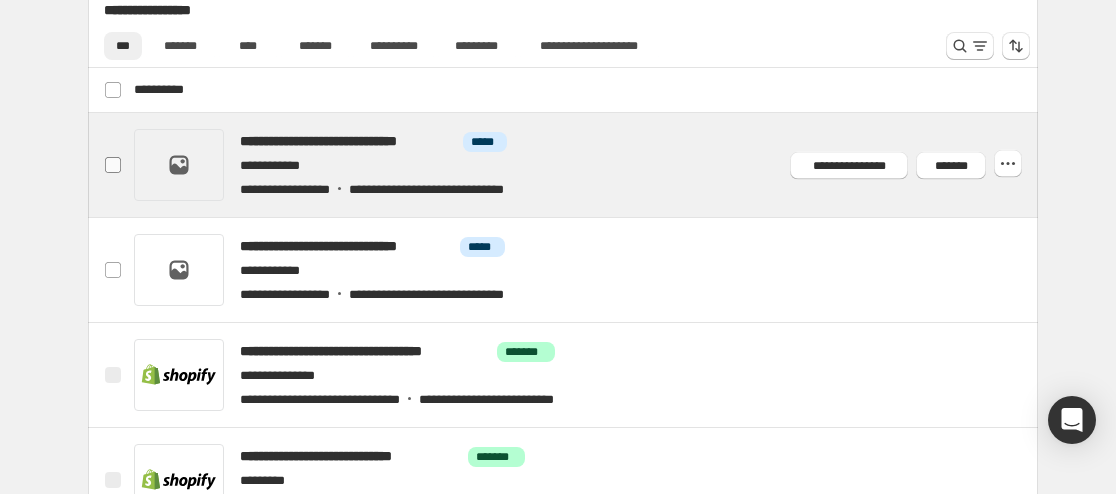 click at bounding box center (113, 165) 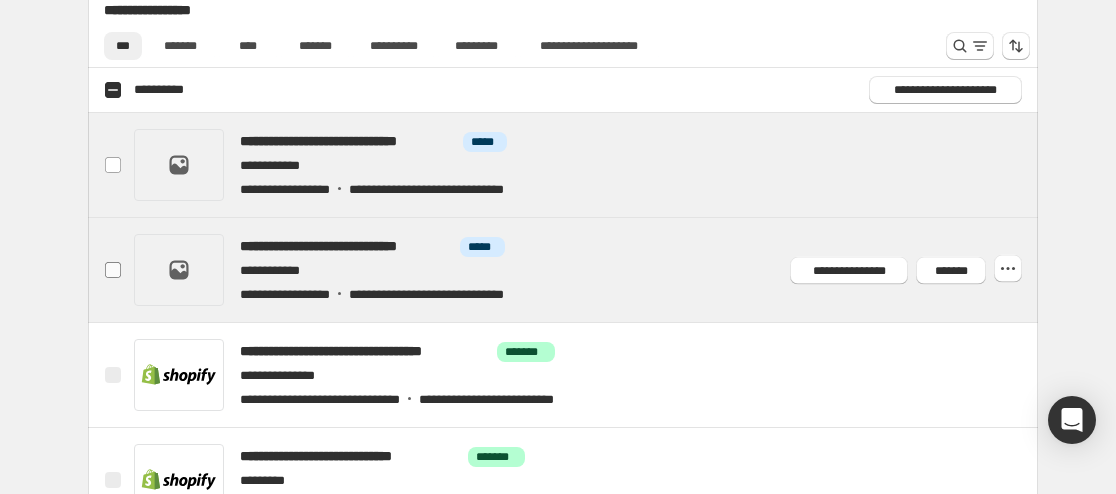 click at bounding box center [113, 270] 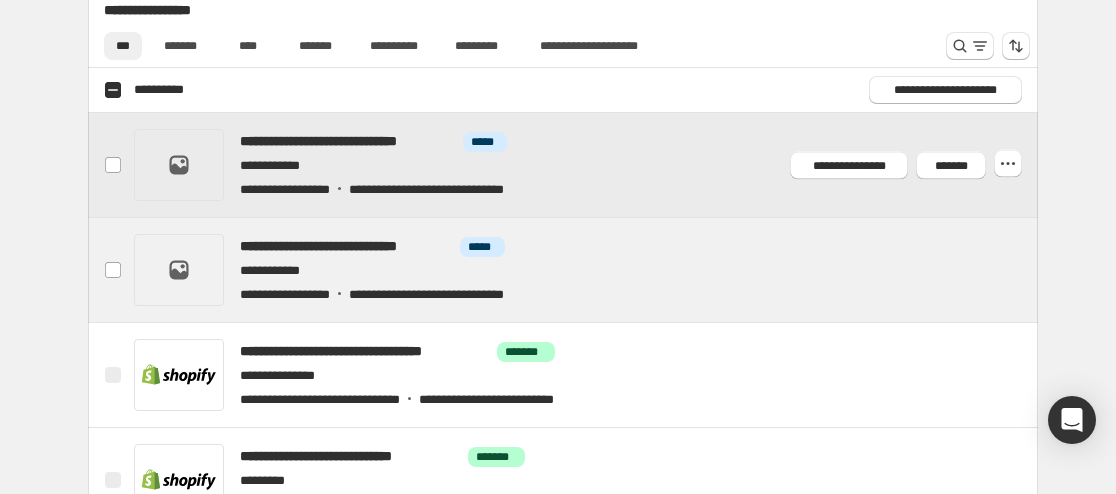 click at bounding box center (587, 165) 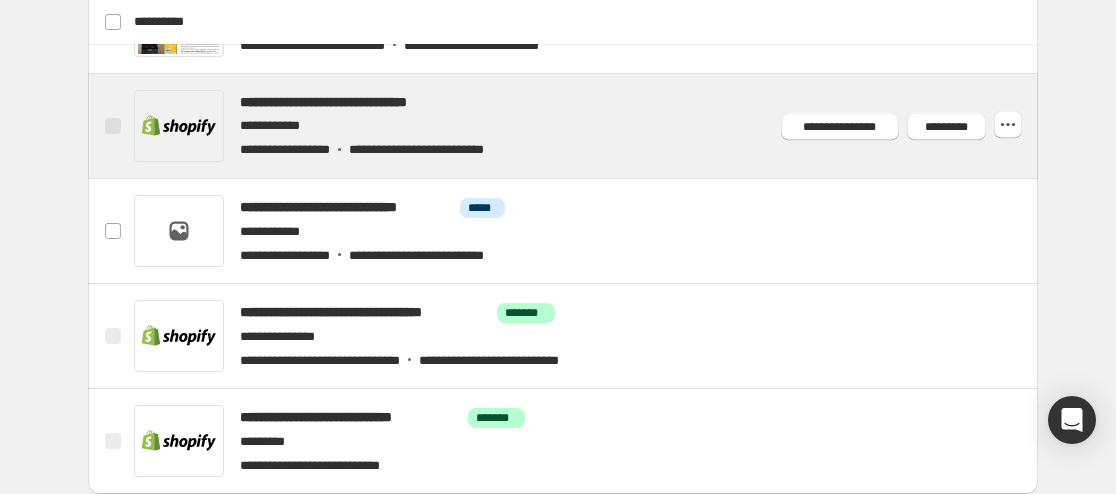scroll, scrollTop: 900, scrollLeft: 0, axis: vertical 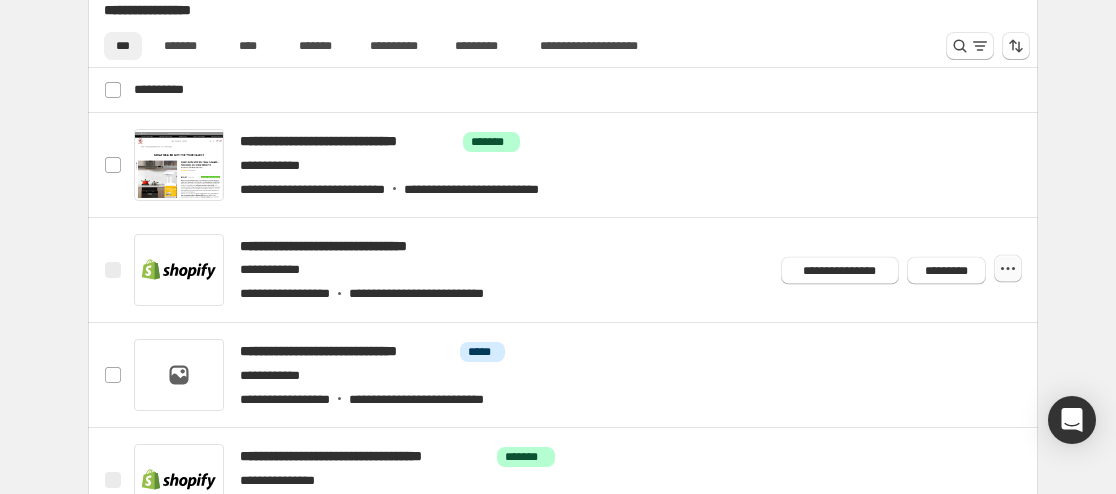click 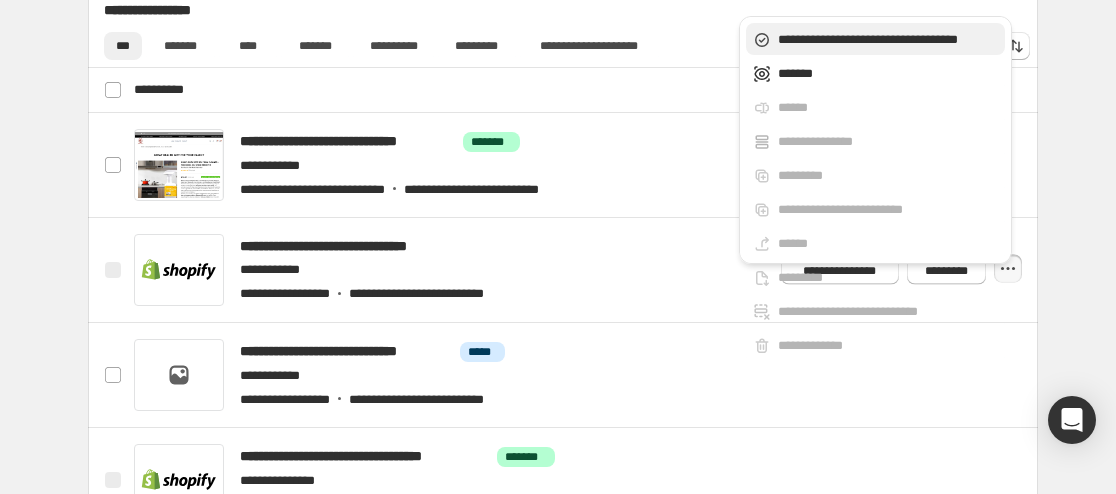click on "**********" at bounding box center [888, 40] 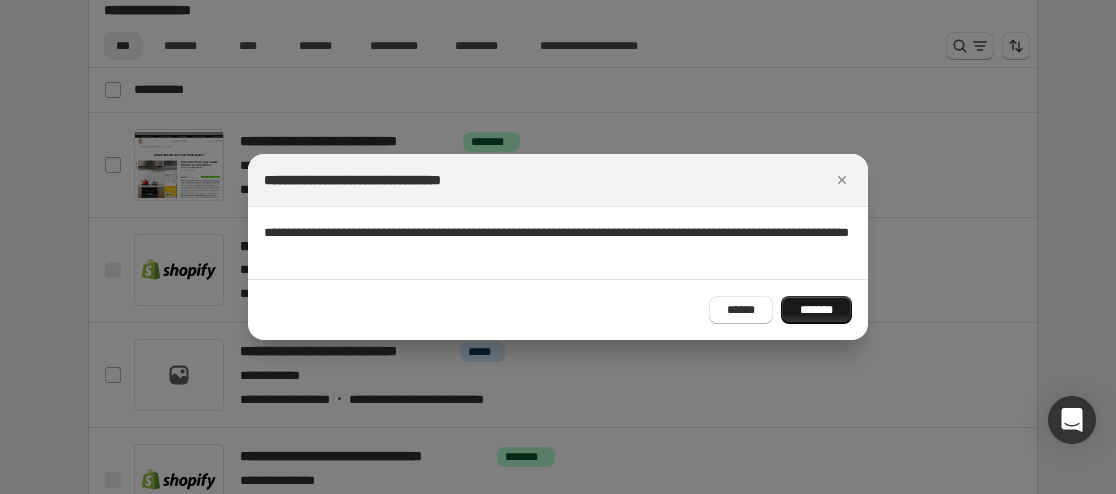 click on "*******" at bounding box center [816, 310] 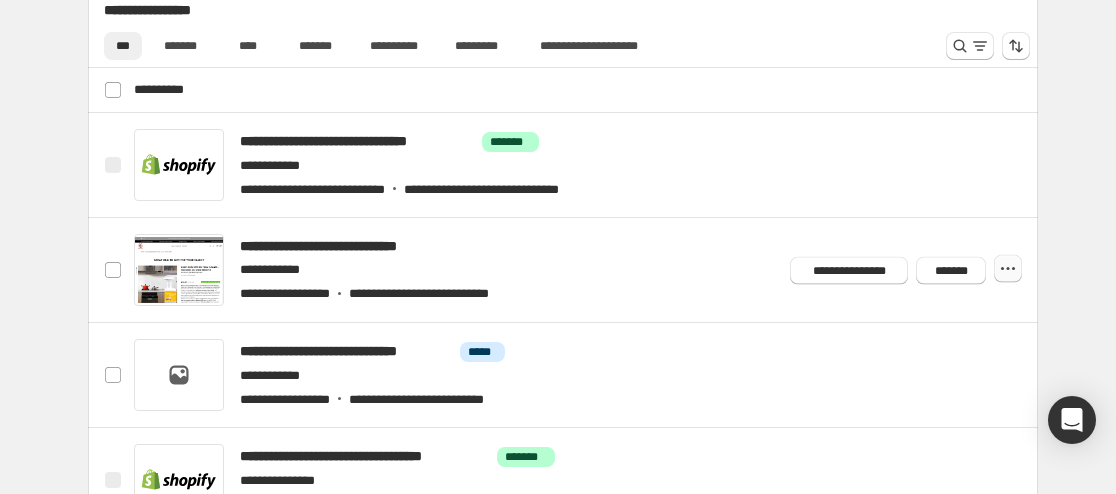 click 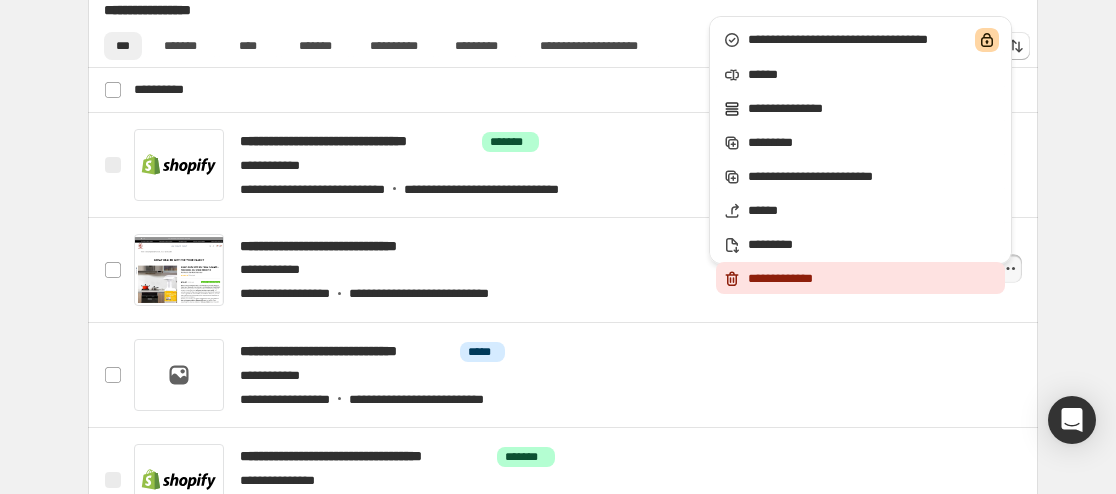 click on "**********" at bounding box center [873, 279] 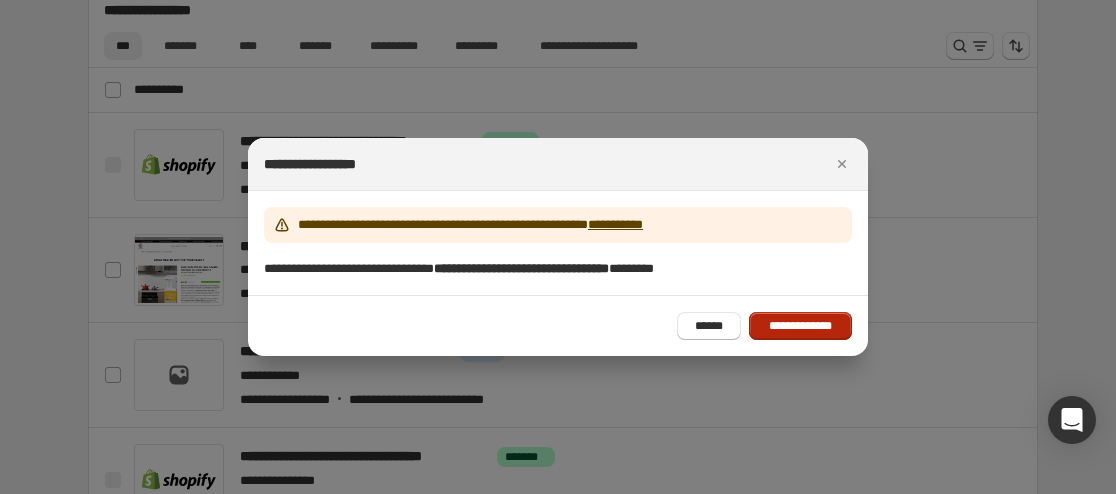 click on "**********" at bounding box center [800, 326] 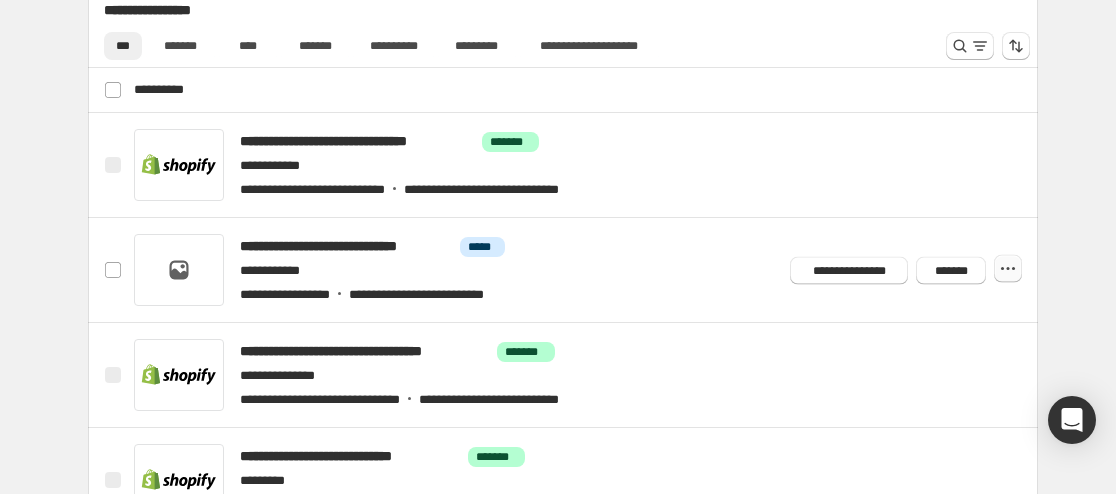 click at bounding box center (1008, 269) 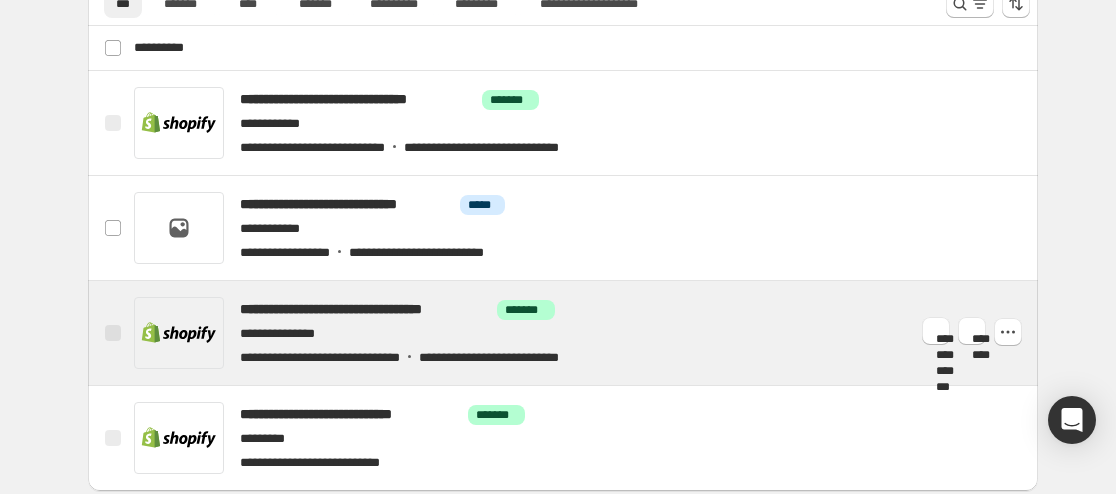 scroll, scrollTop: 1000, scrollLeft: 0, axis: vertical 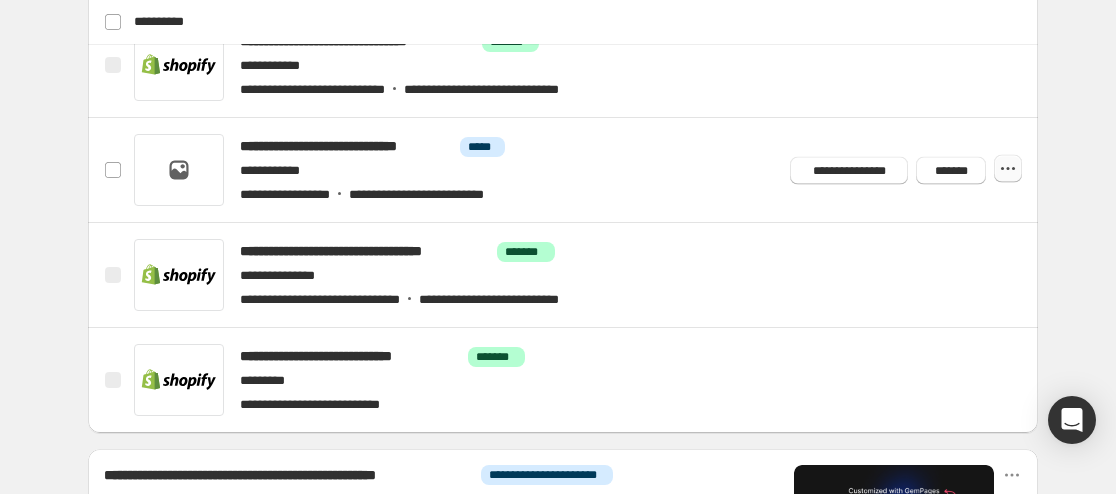 click 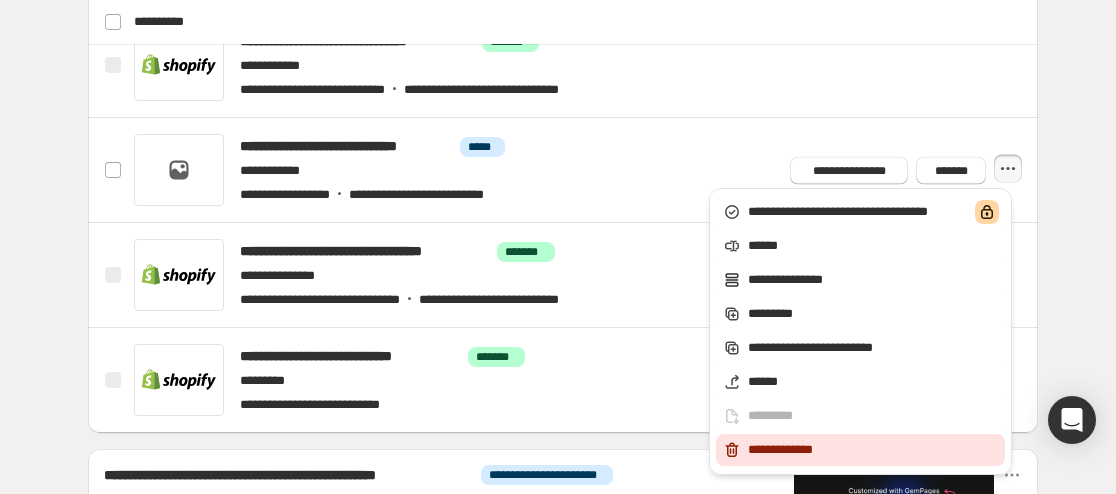 click on "**********" at bounding box center (873, 450) 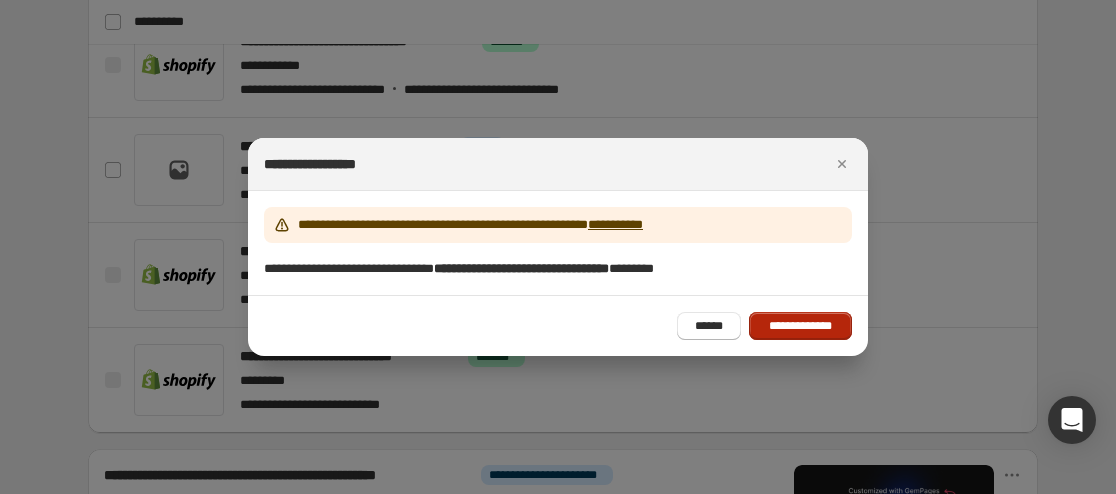 click on "**********" at bounding box center (800, 326) 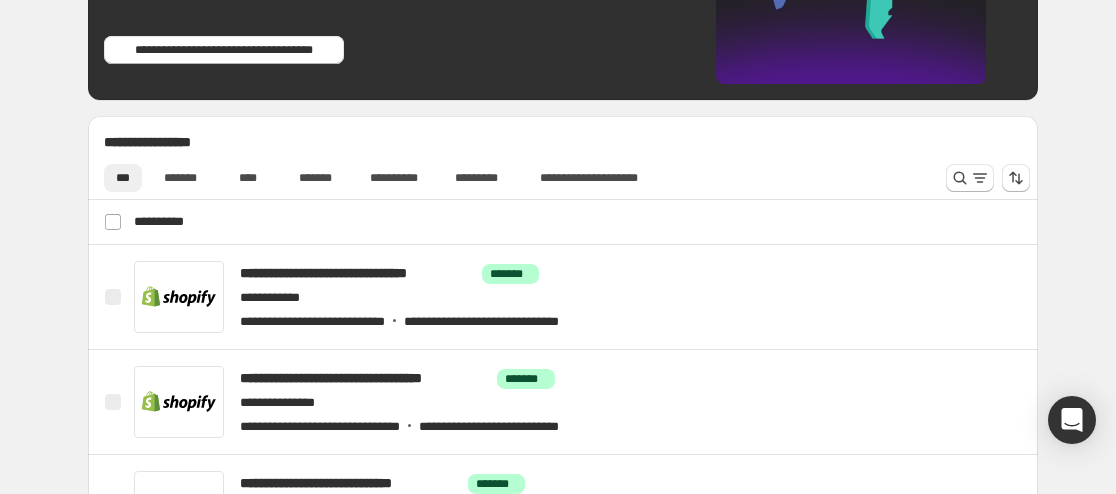 scroll, scrollTop: 800, scrollLeft: 0, axis: vertical 